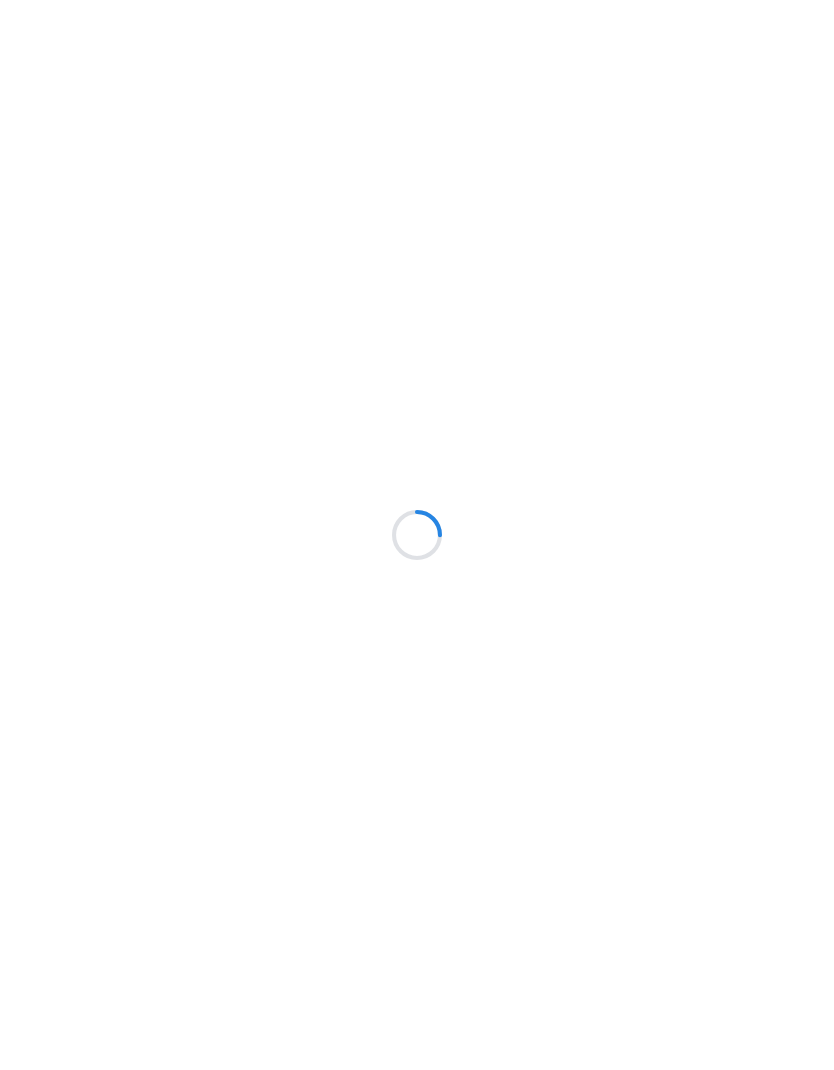 scroll, scrollTop: 0, scrollLeft: 0, axis: both 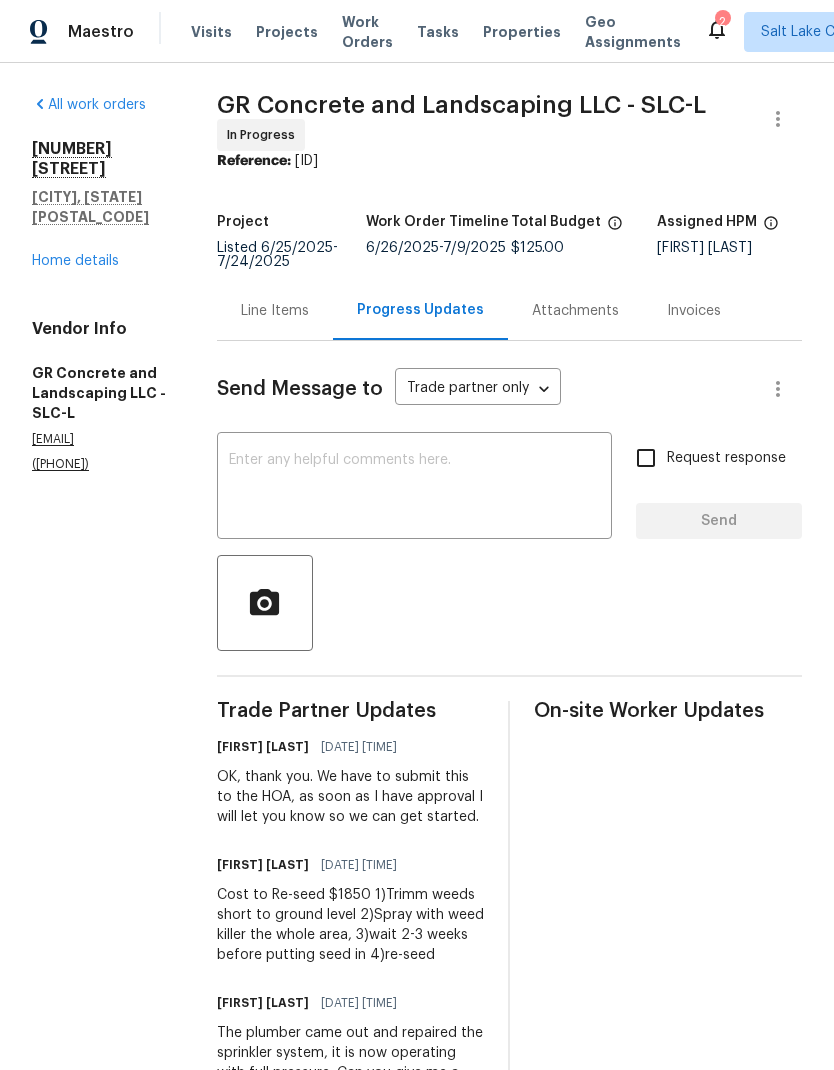 click on "Home details" at bounding box center (75, 261) 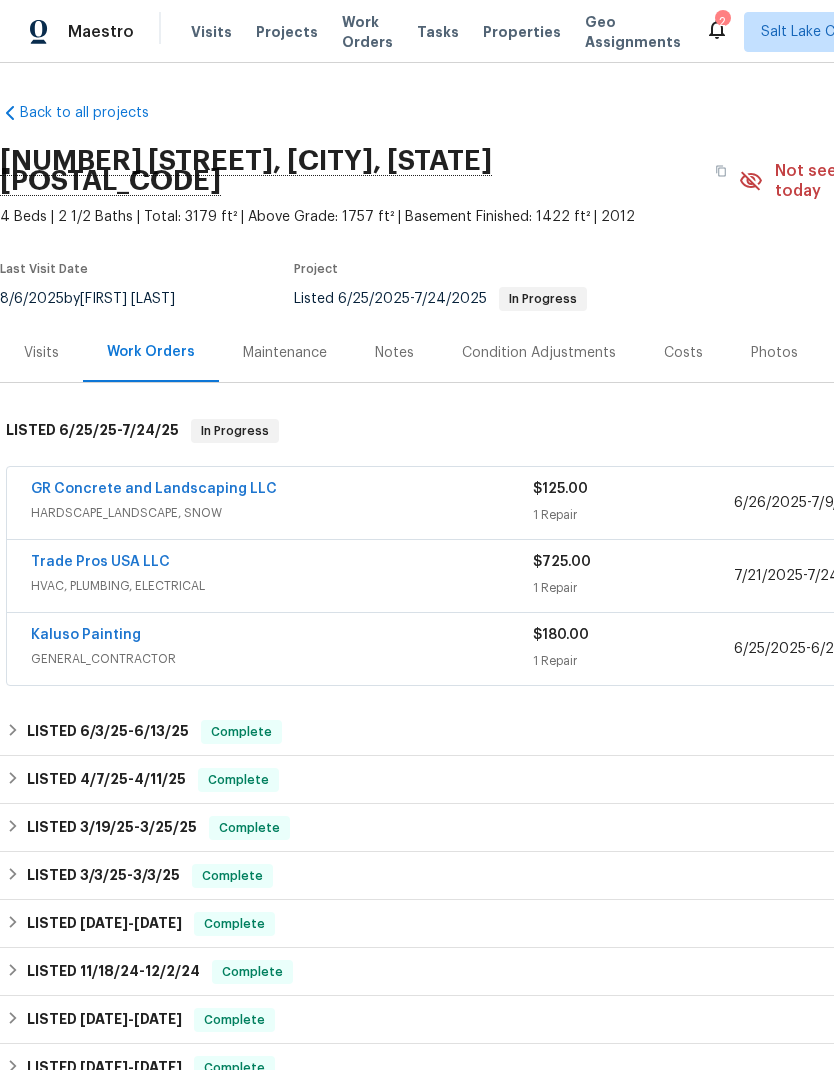 scroll, scrollTop: 0, scrollLeft: 0, axis: both 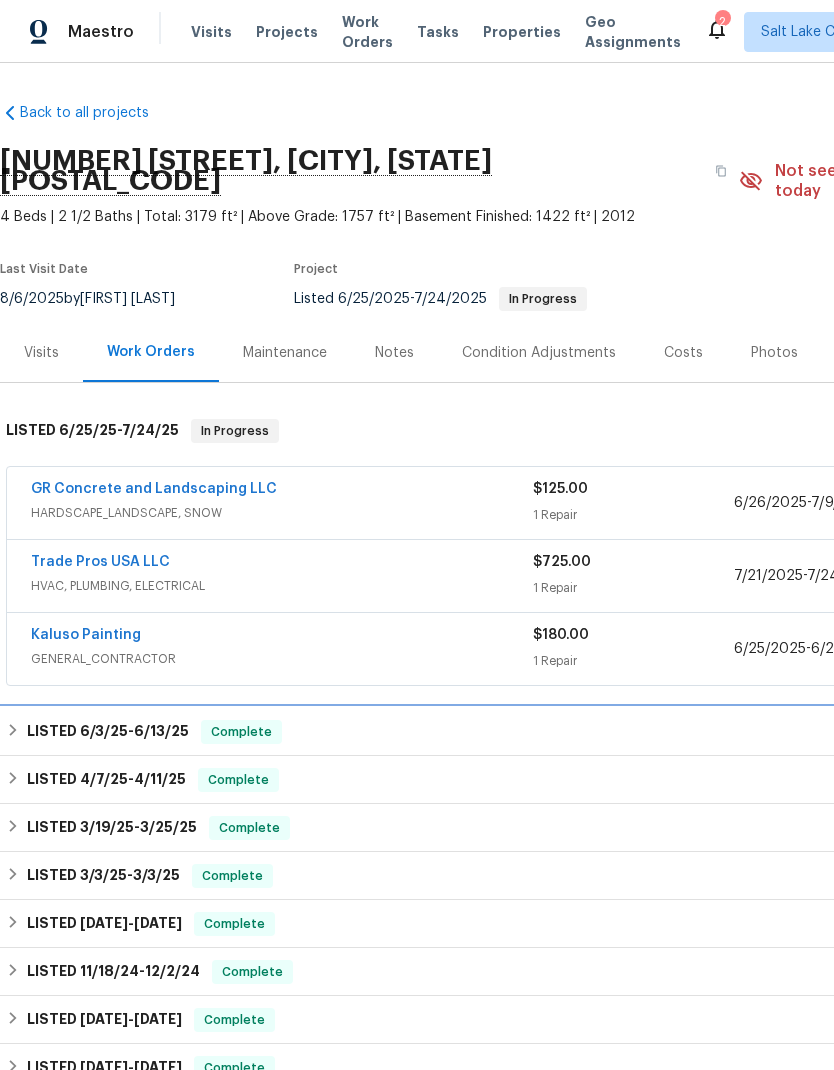 click on "6/3/25  -  6/13/25" at bounding box center [134, 731] 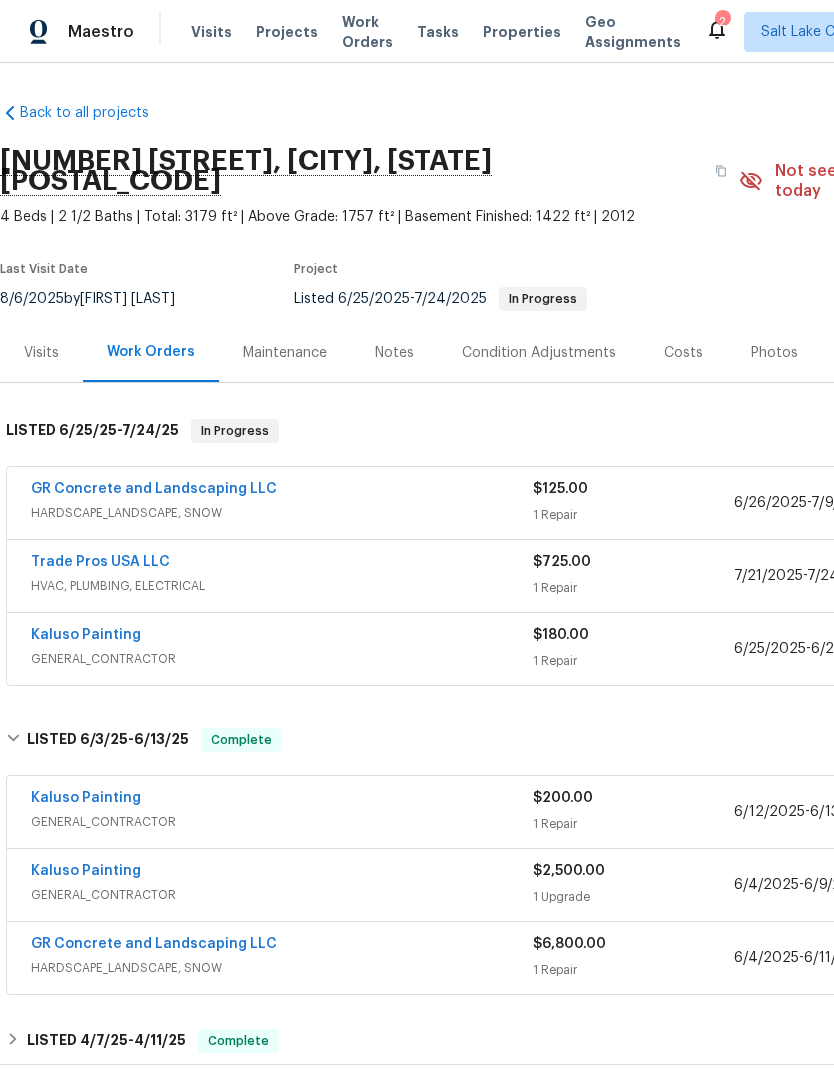 click on "GR Concrete and Landscaping LLC" at bounding box center [154, 944] 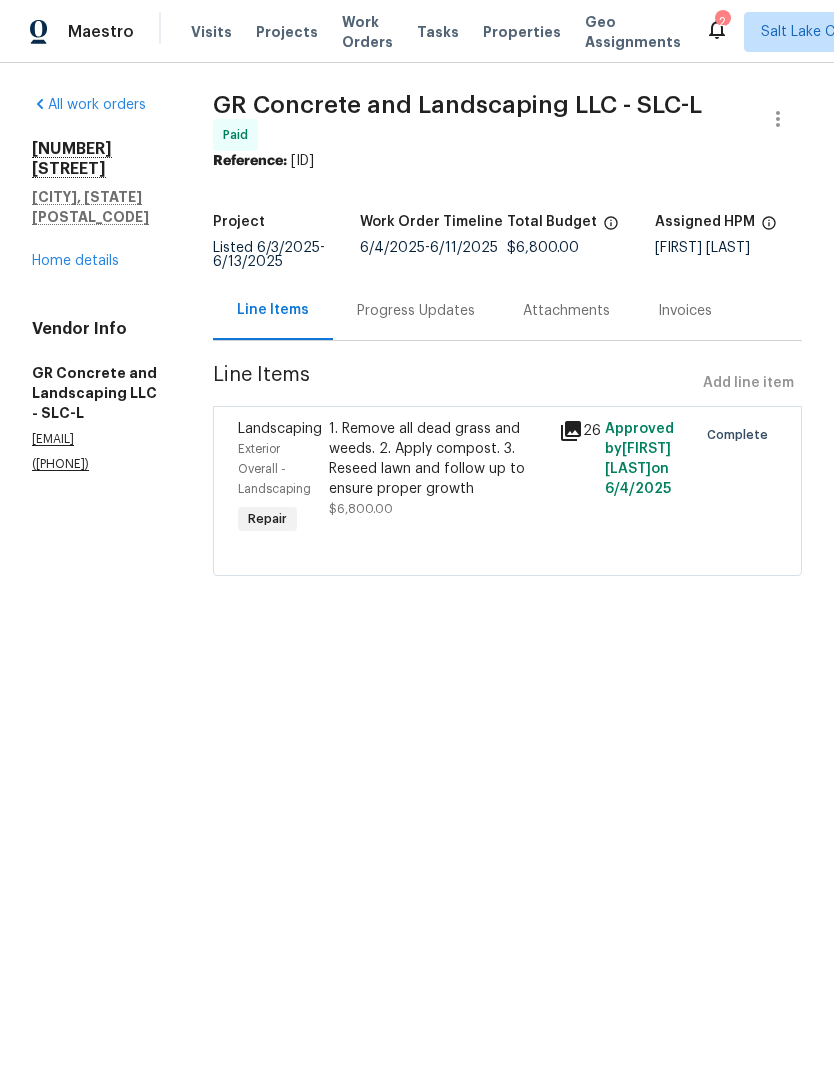 click on "1. Remove all dead grass and weeds.
2. Apply compost.
3. Reseed lawn and follow up to ensure proper growth" at bounding box center [438, 459] 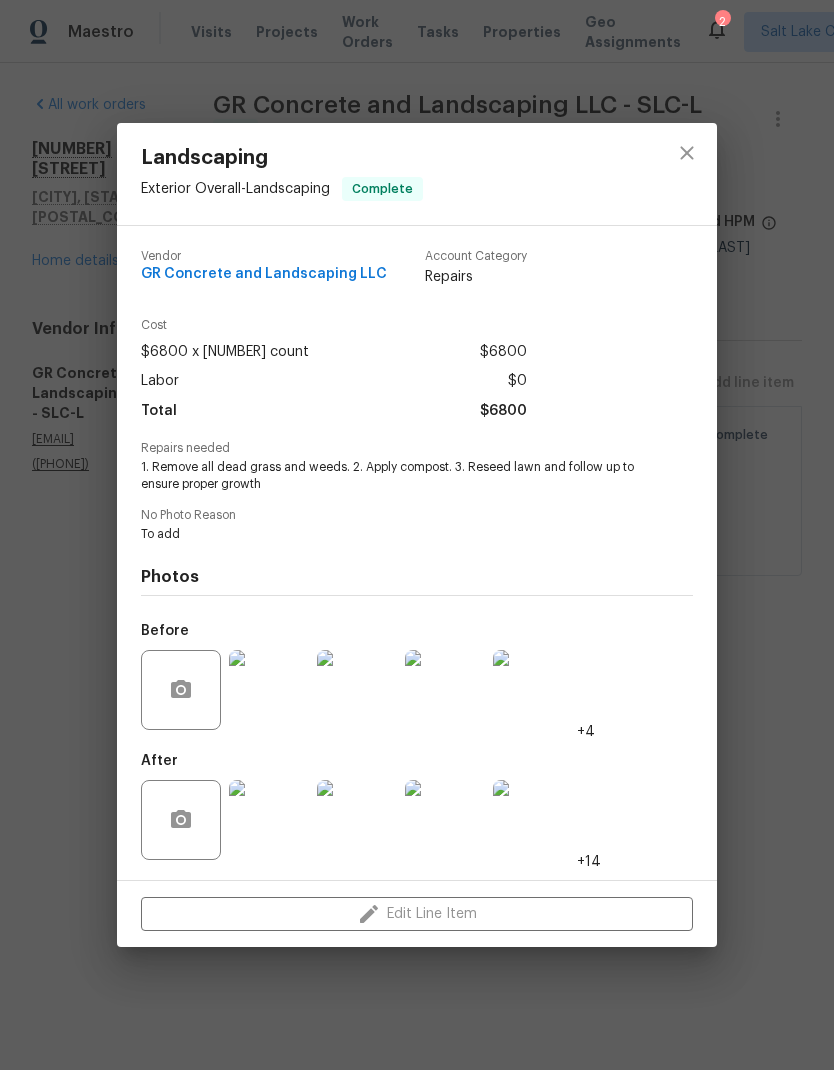 click at bounding box center (269, 820) 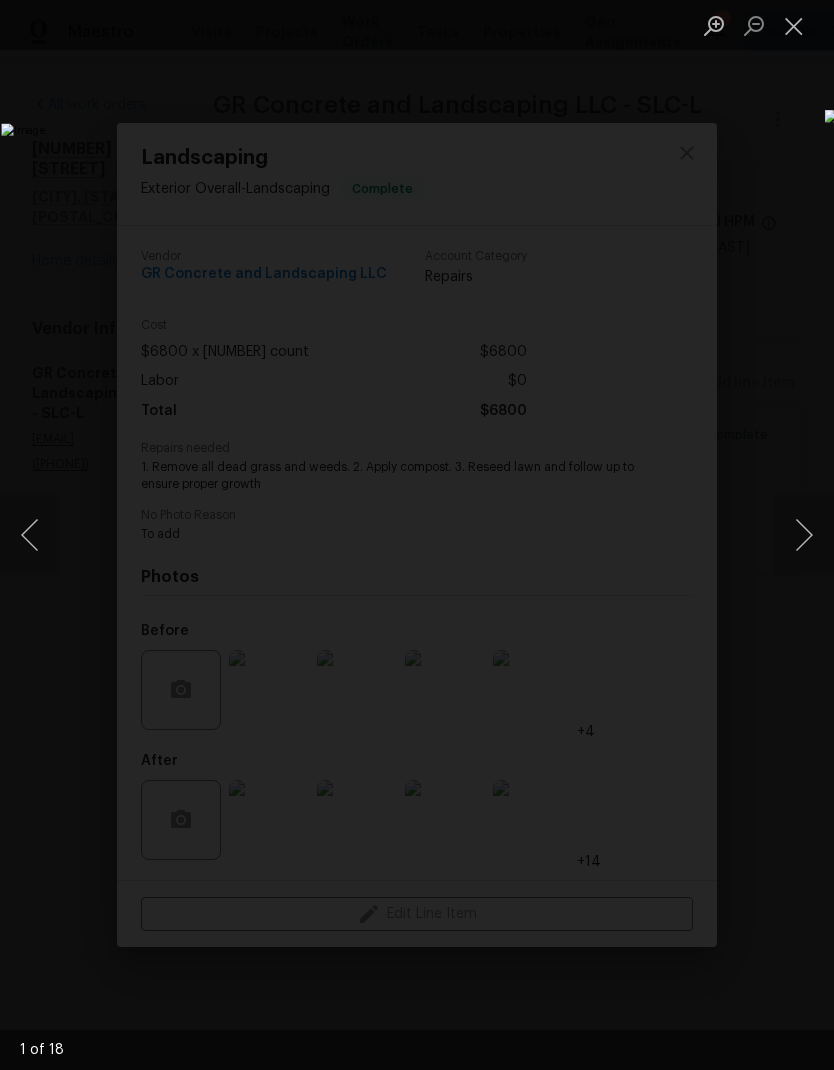 click at bounding box center [804, 535] 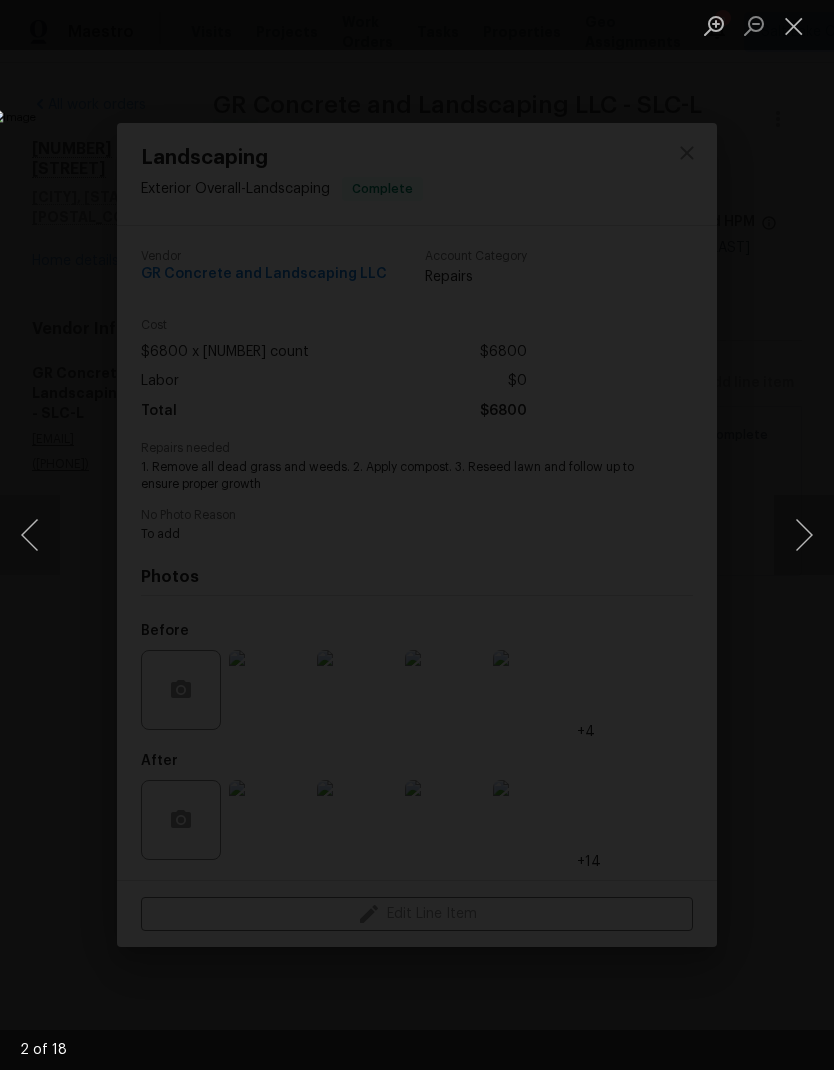 click at bounding box center (804, 535) 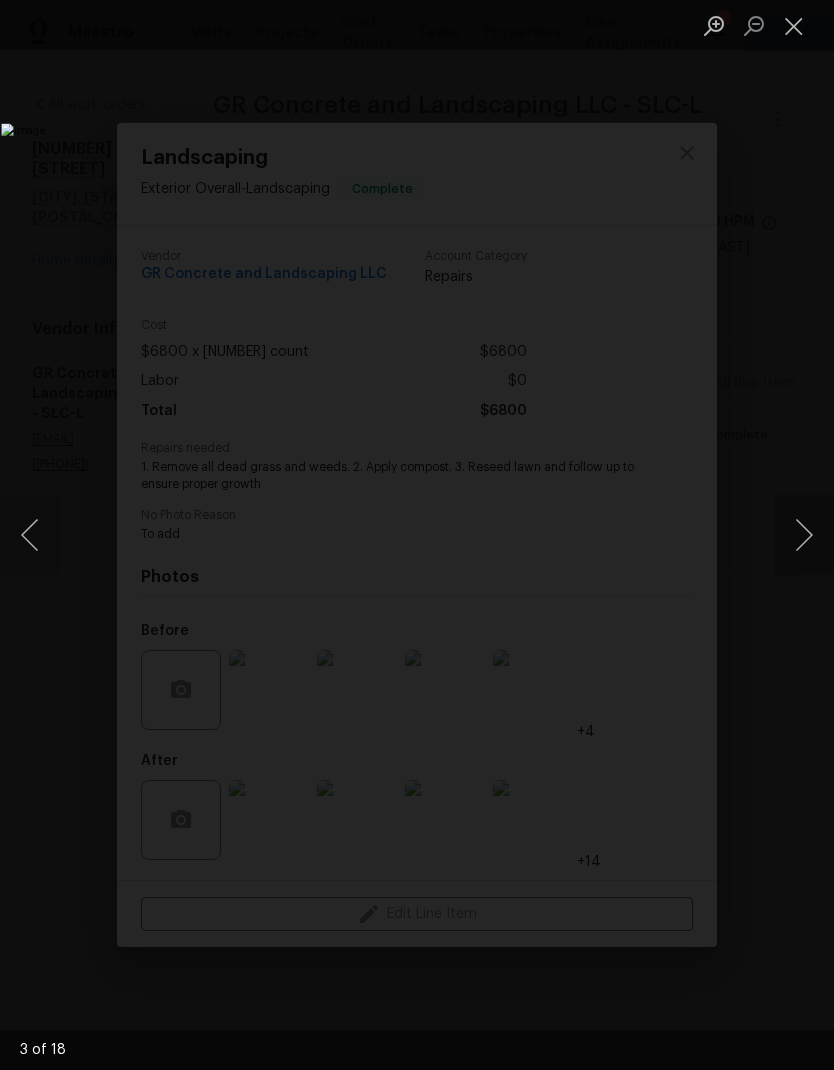click at bounding box center [804, 535] 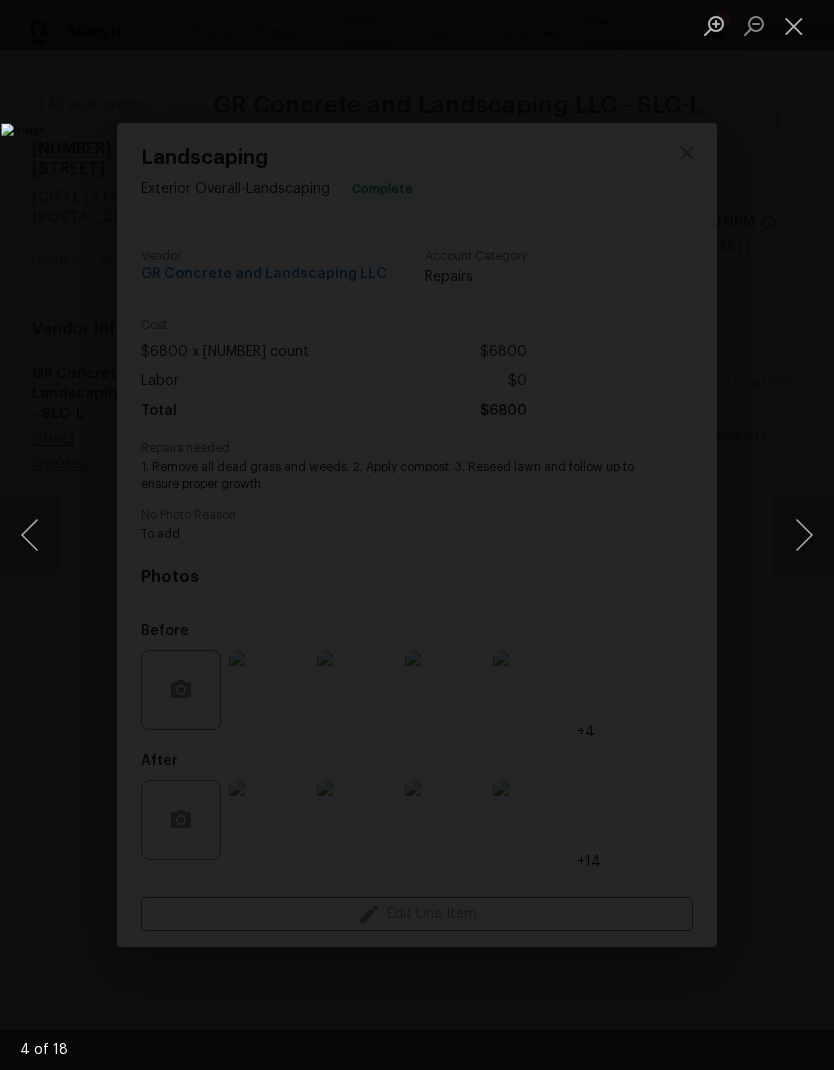 click at bounding box center [804, 535] 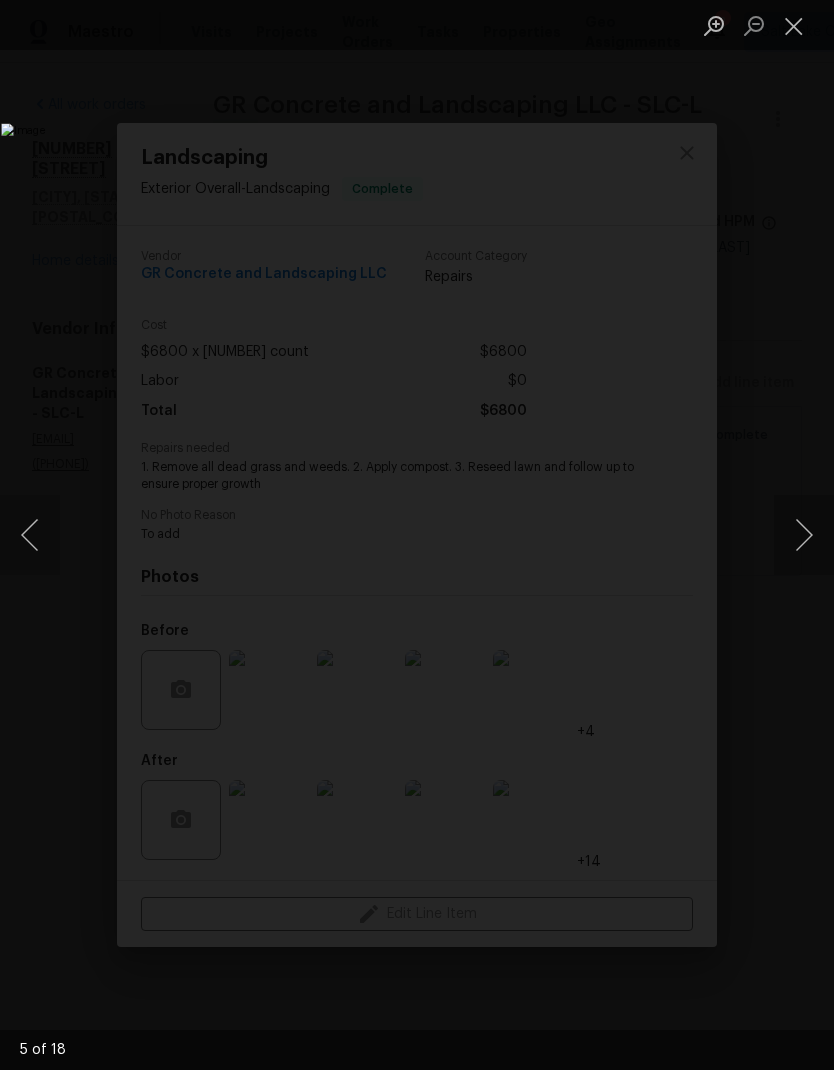 click at bounding box center [804, 535] 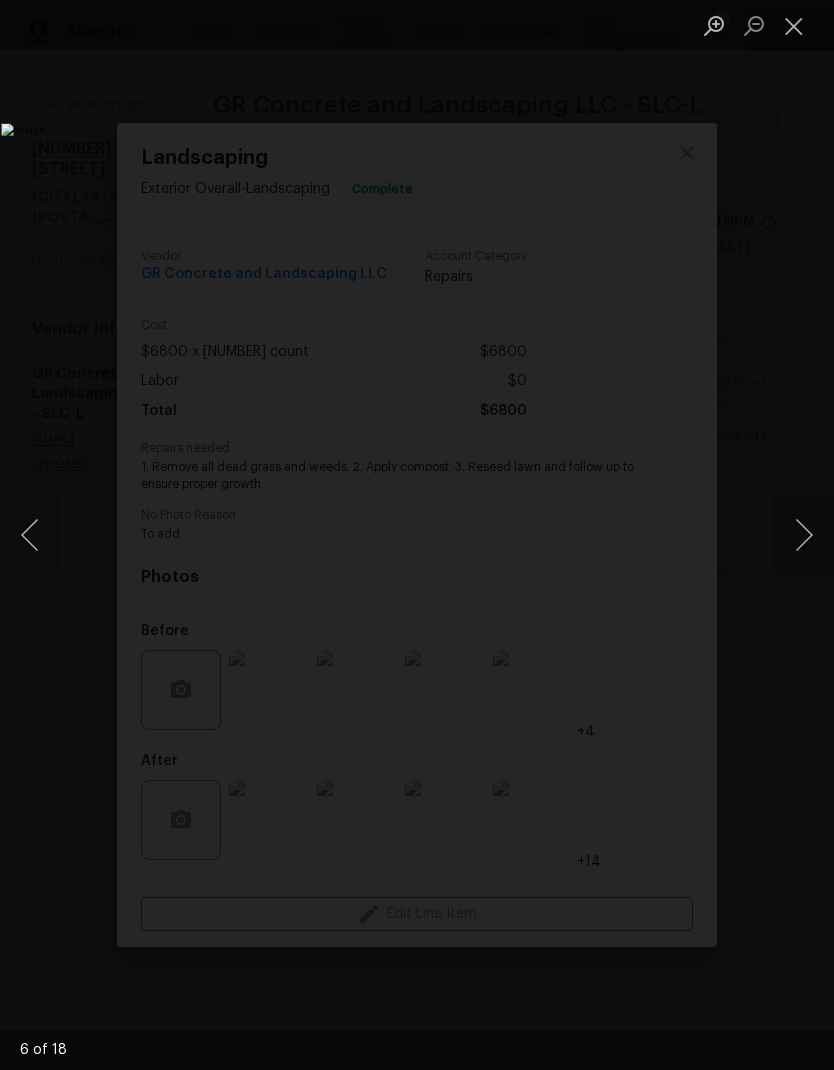 click at bounding box center (804, 535) 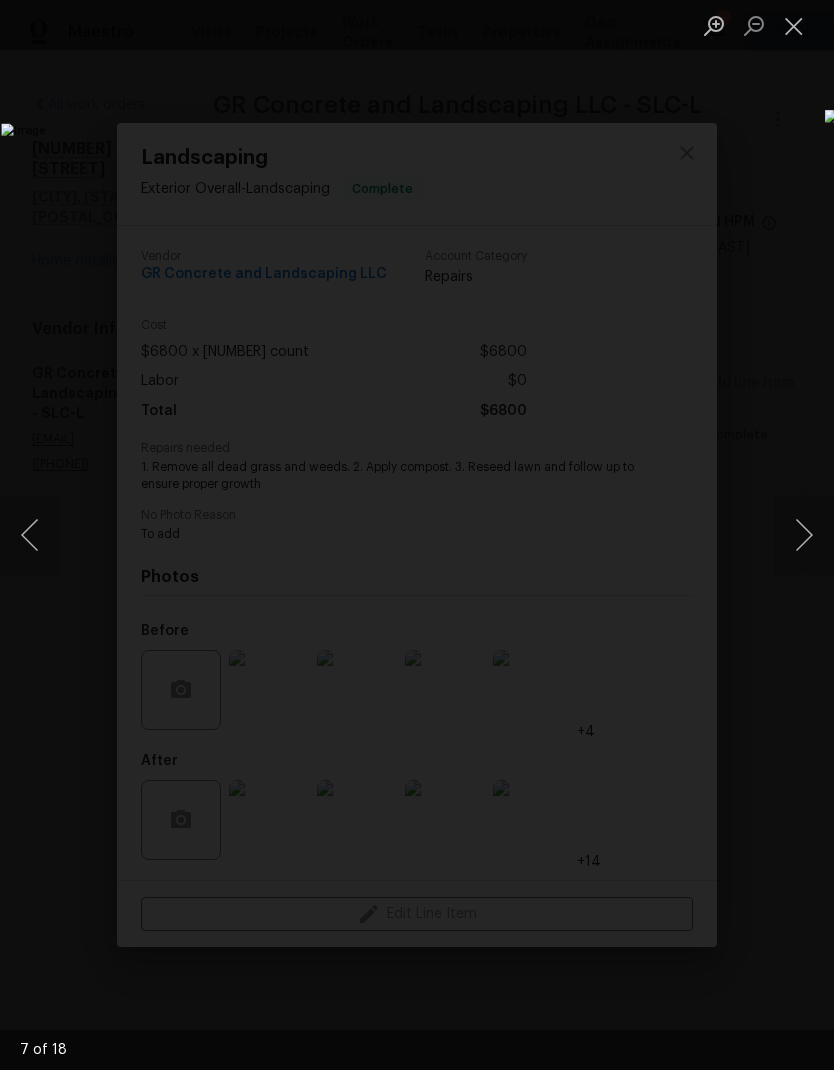 click at bounding box center (804, 535) 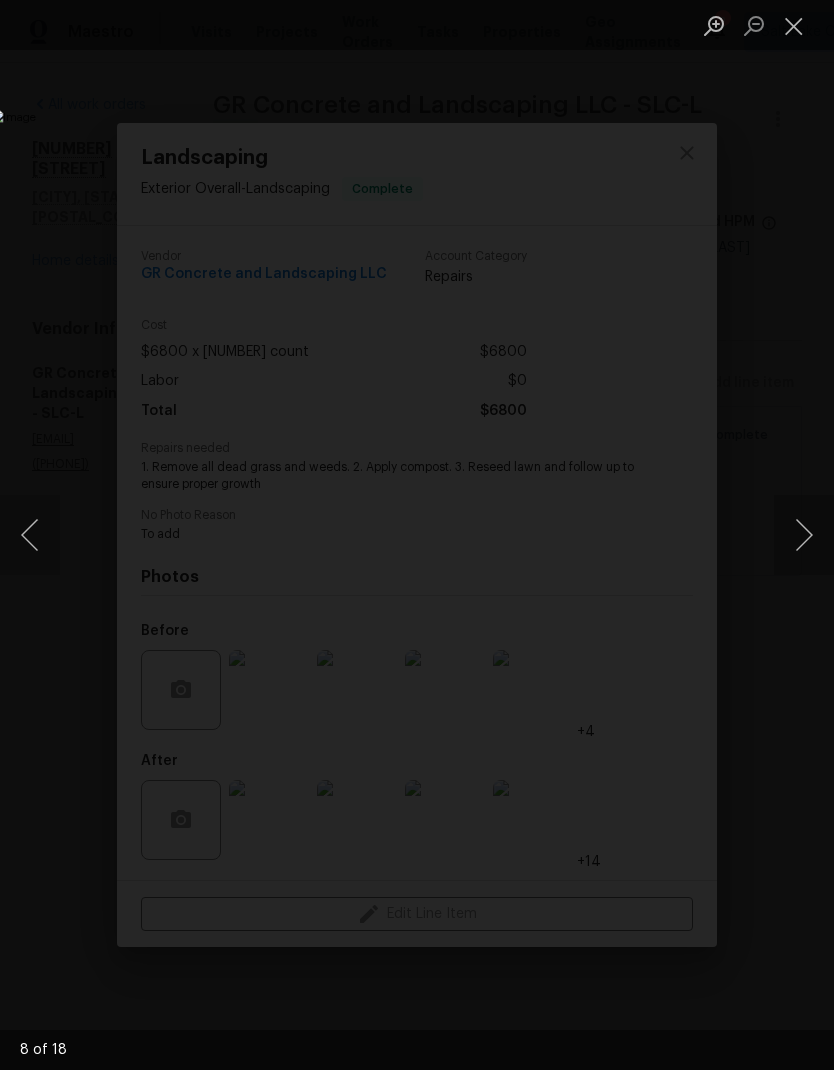 click at bounding box center (804, 535) 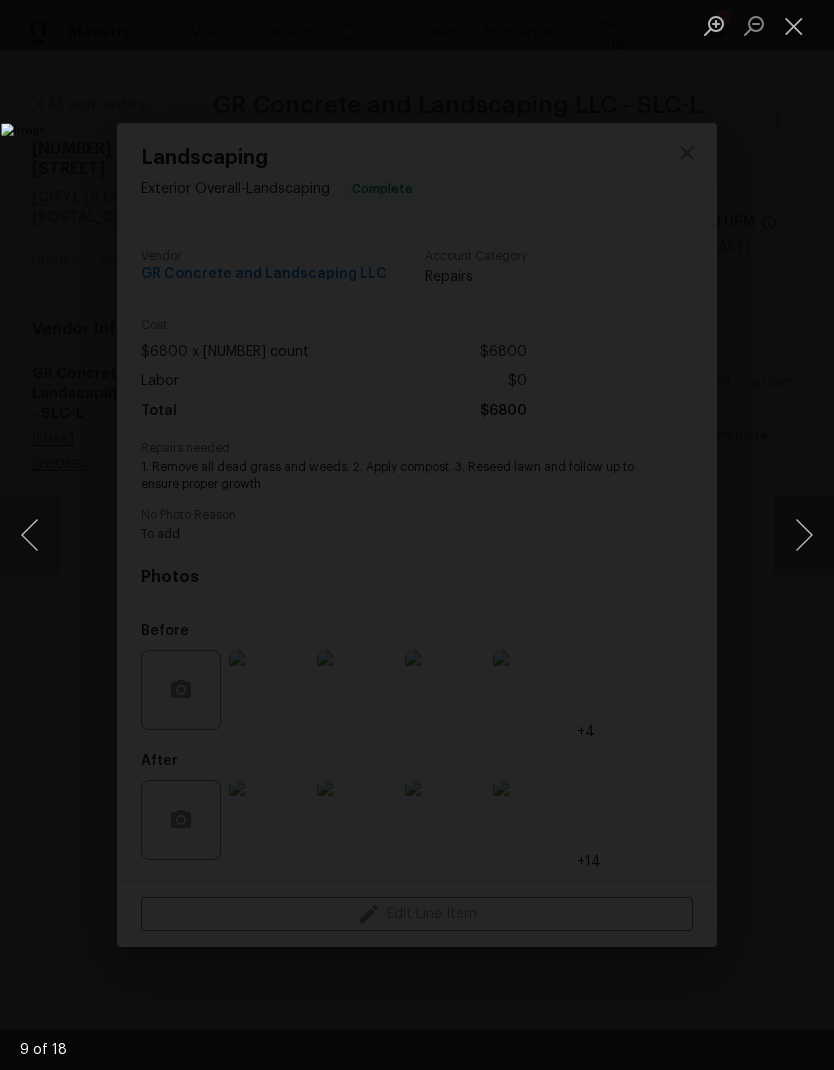 click at bounding box center (804, 535) 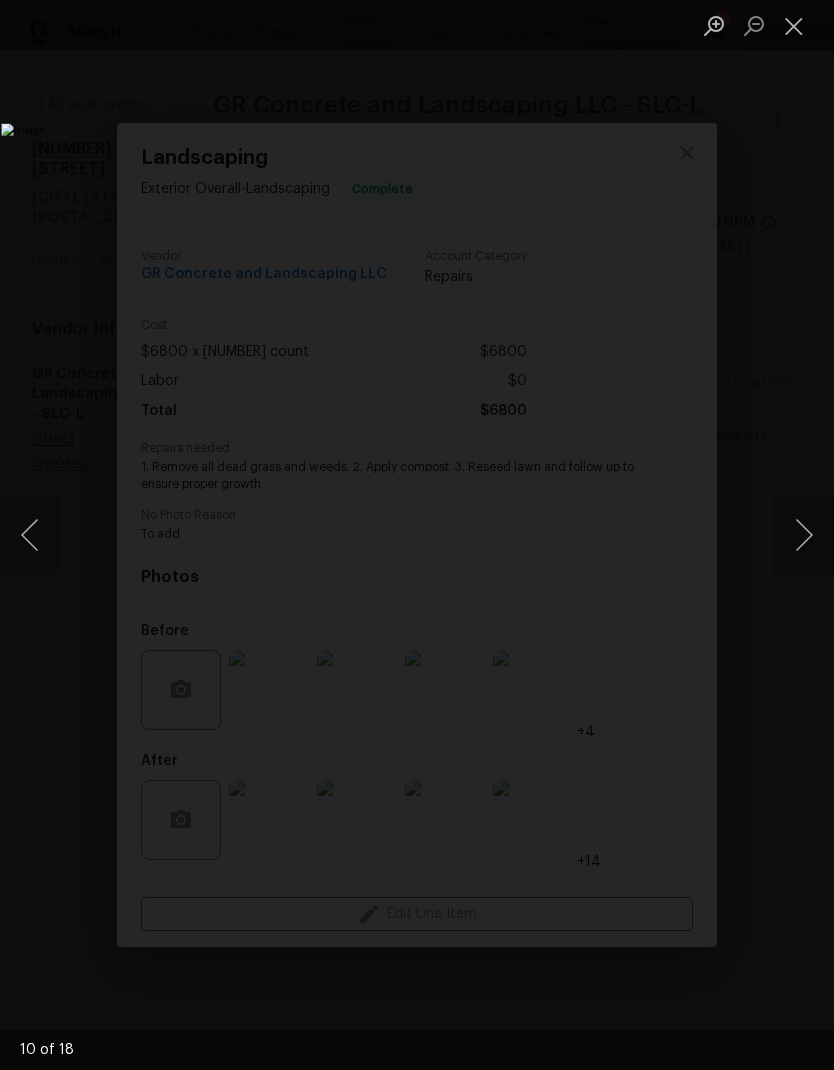 click at bounding box center (804, 535) 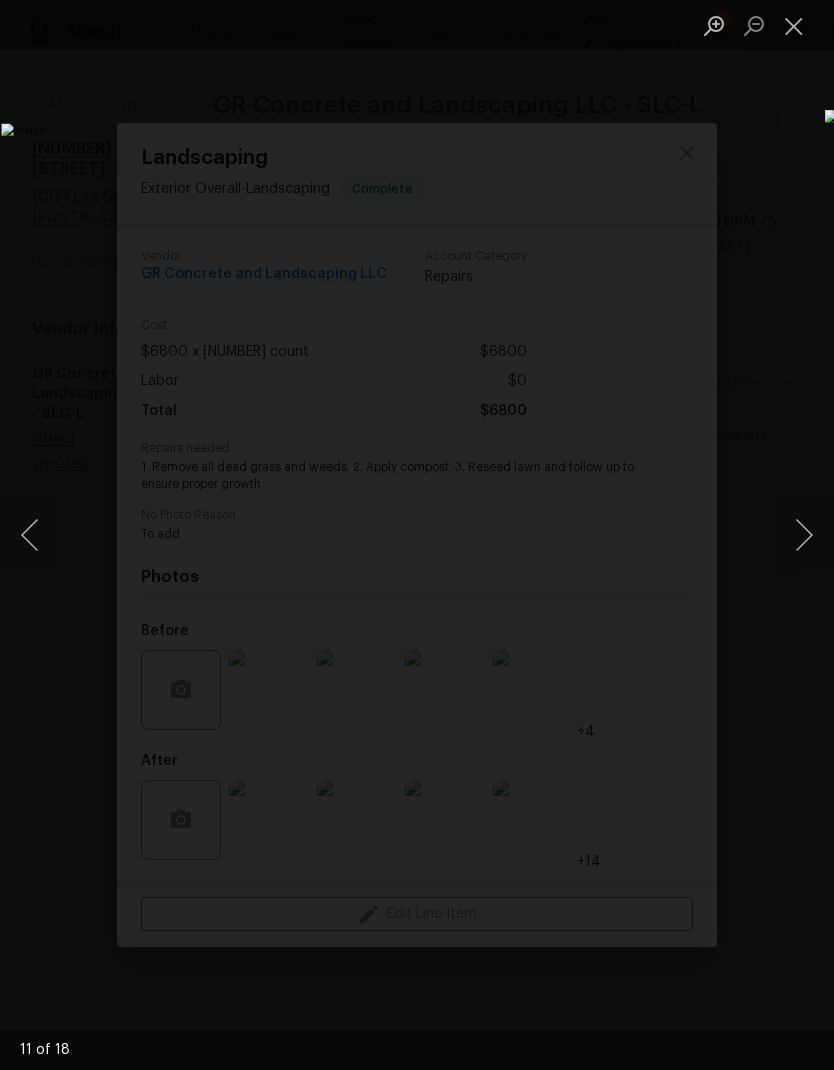click at bounding box center (804, 535) 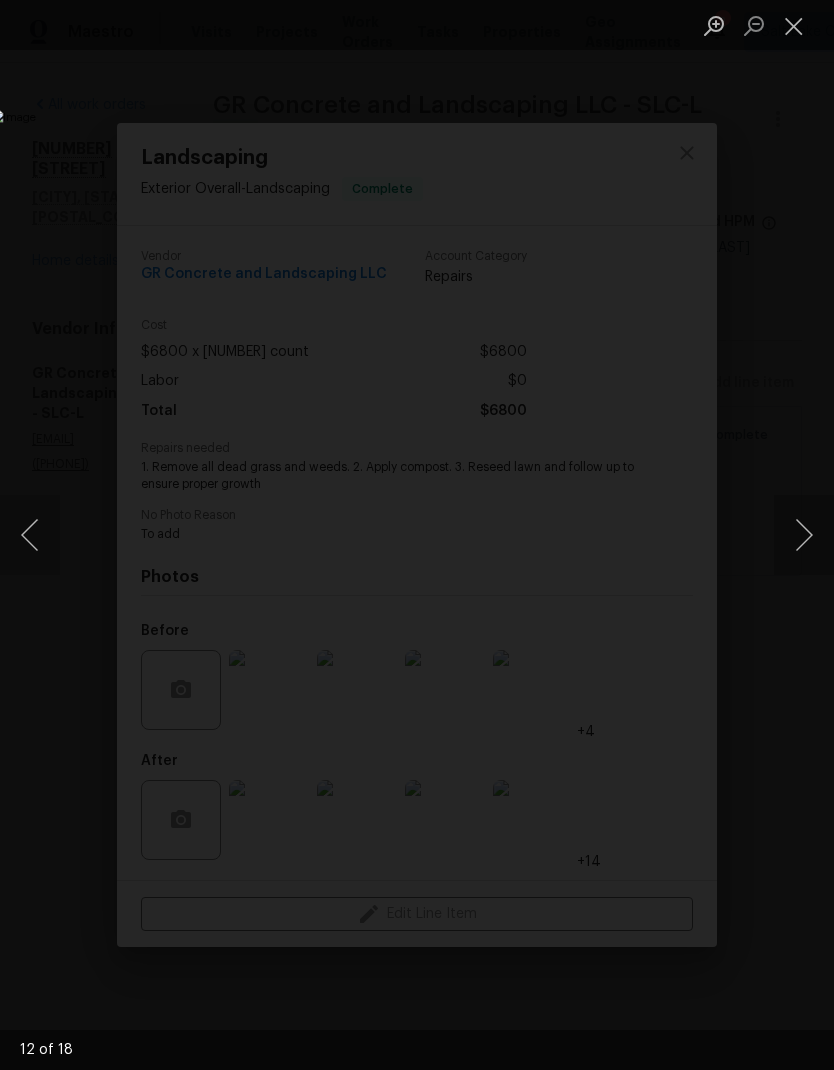 click at bounding box center [804, 535] 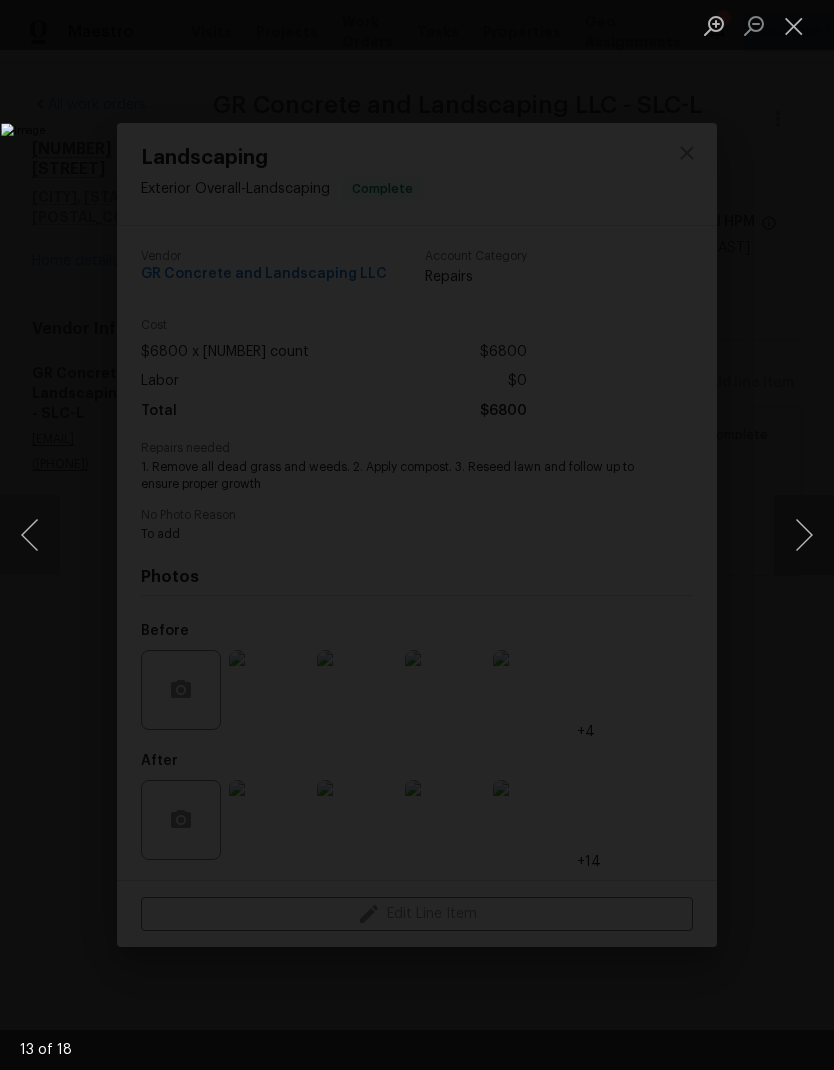 click at bounding box center (804, 535) 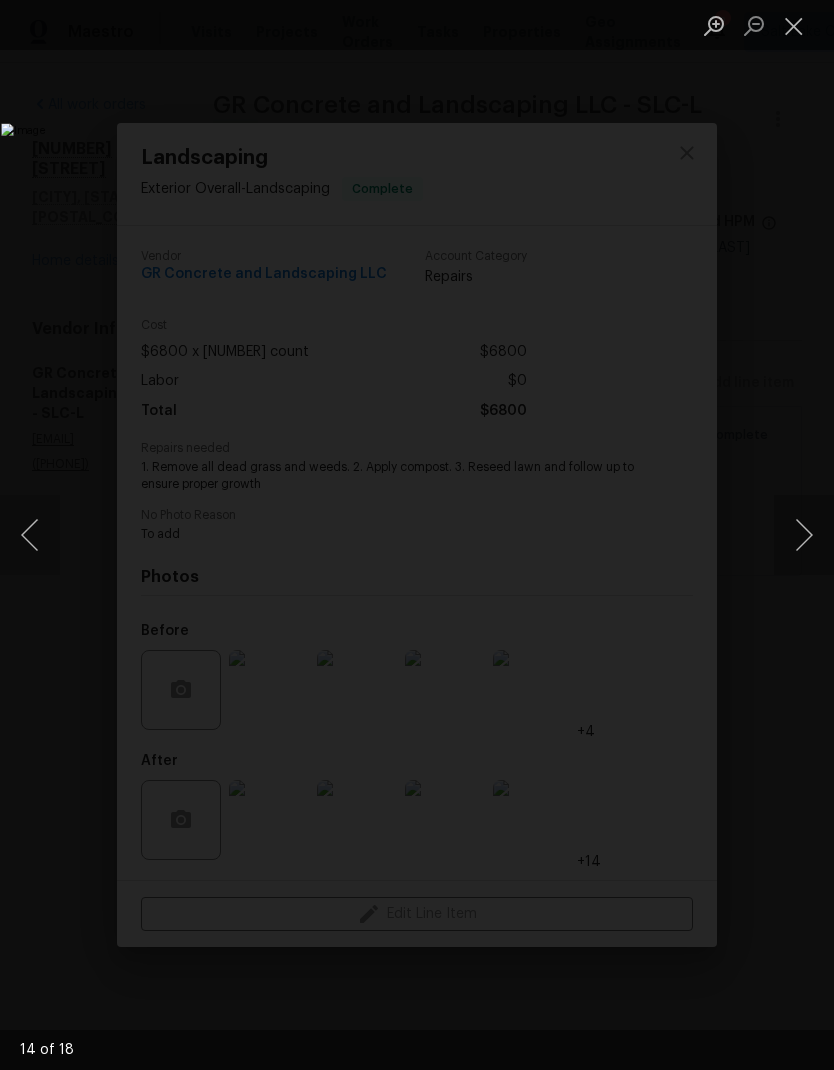 click at bounding box center [804, 535] 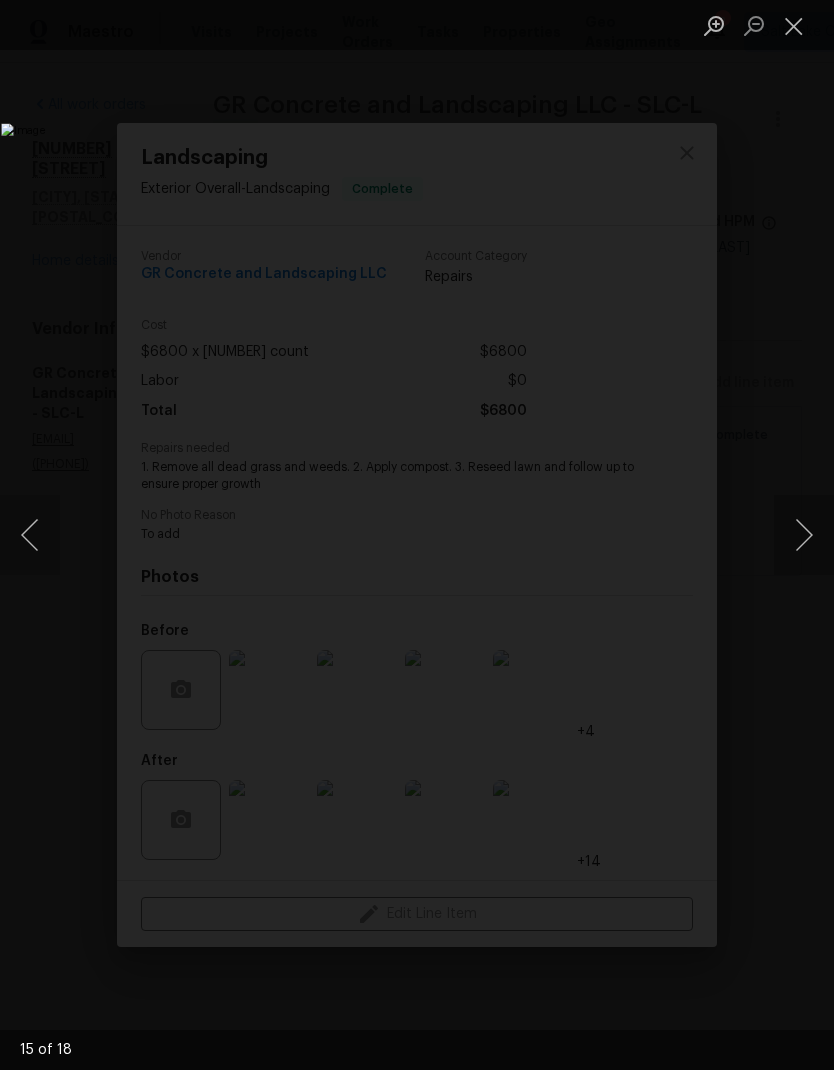 click at bounding box center [804, 535] 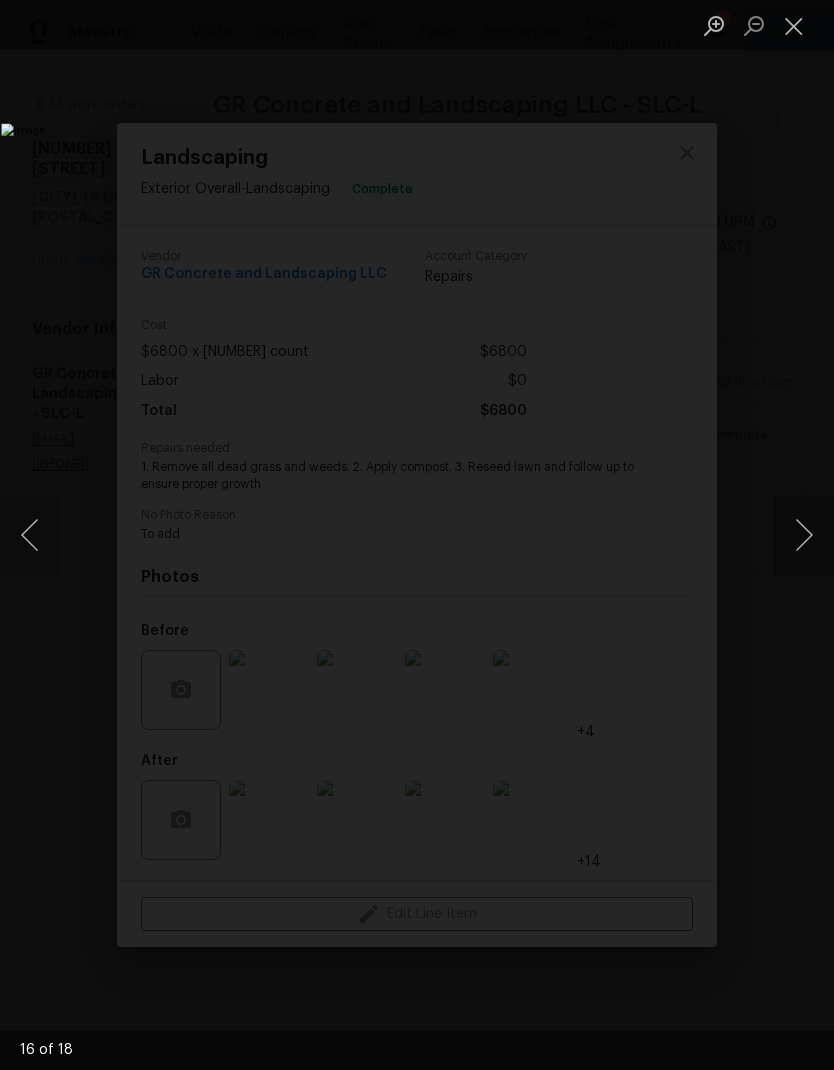 click at bounding box center (804, 535) 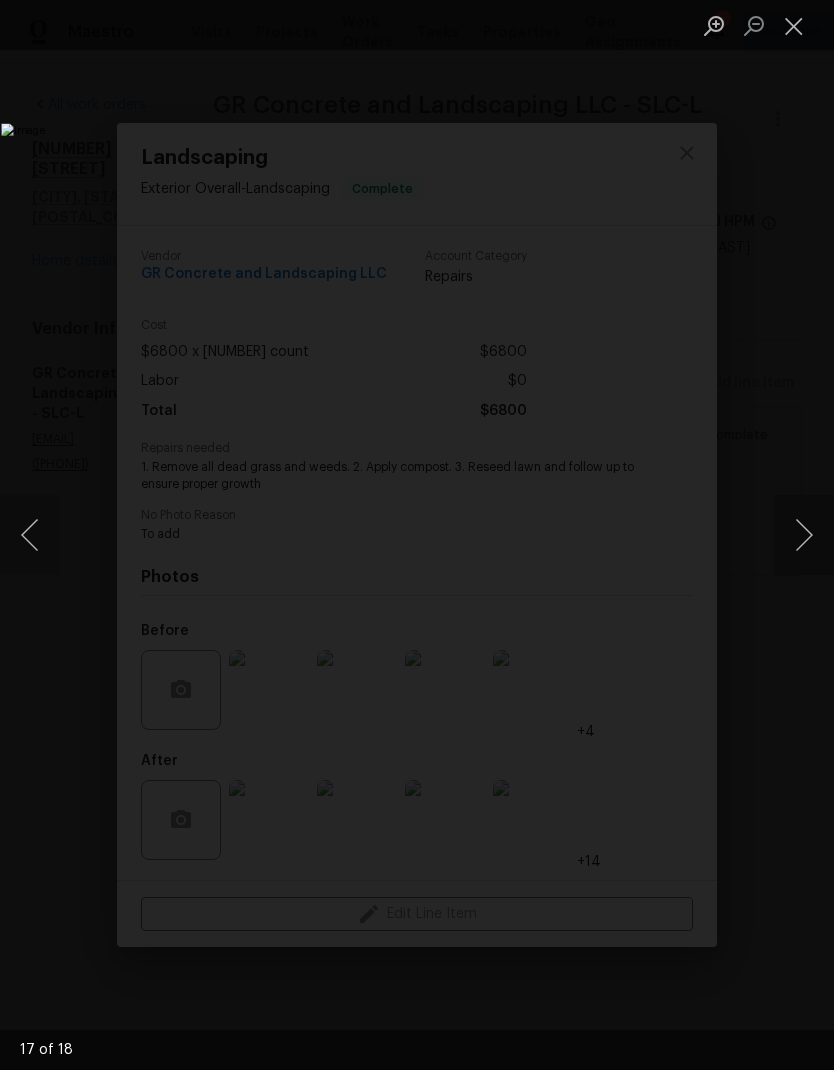click at bounding box center [804, 535] 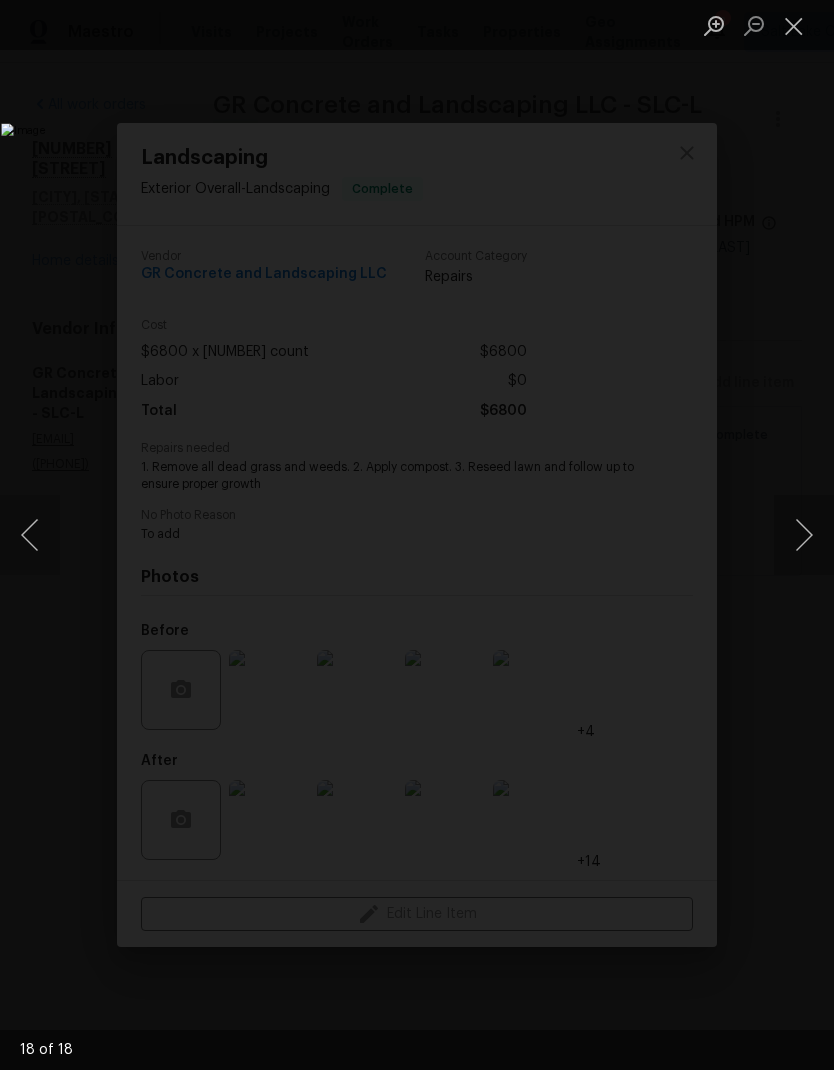 click at bounding box center (804, 535) 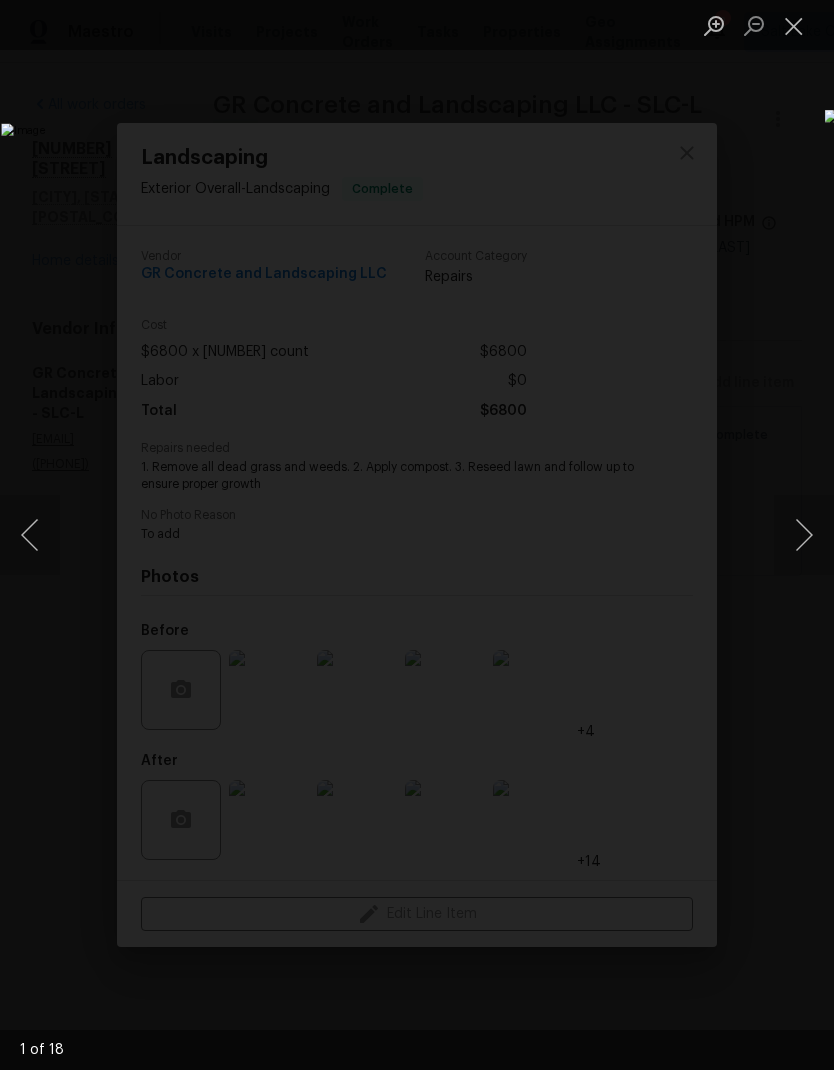 click at bounding box center (804, 535) 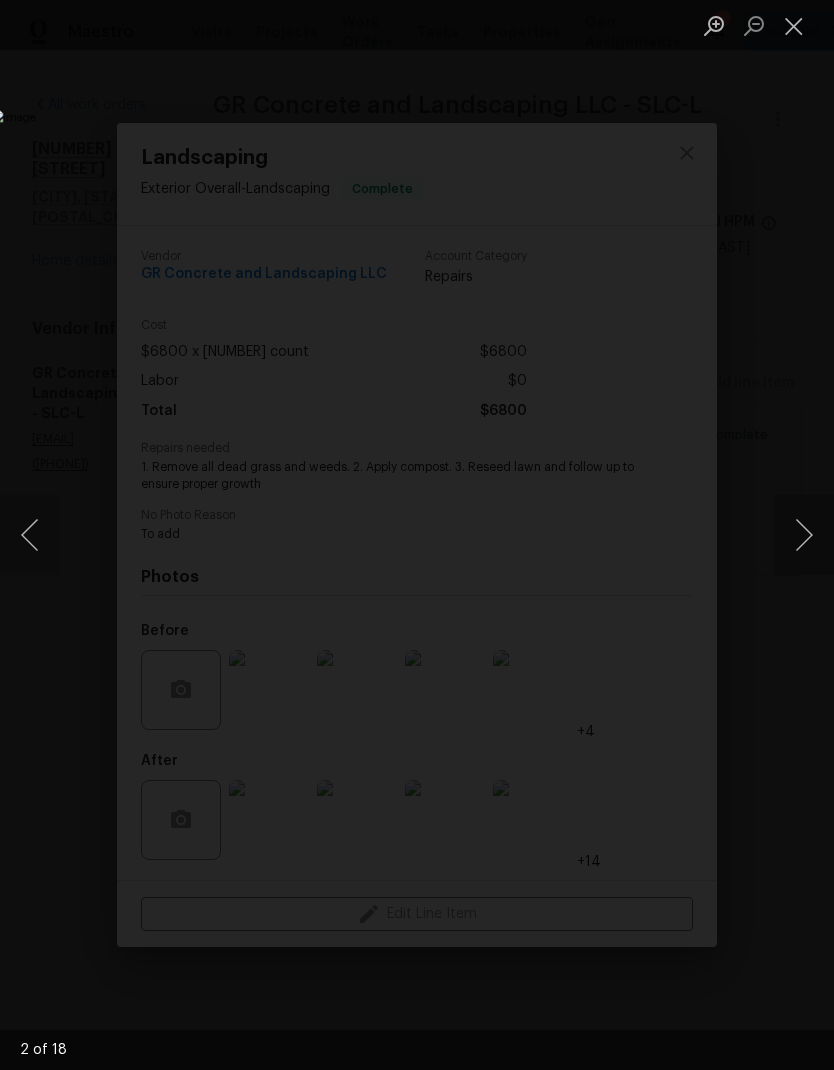 click at bounding box center (804, 535) 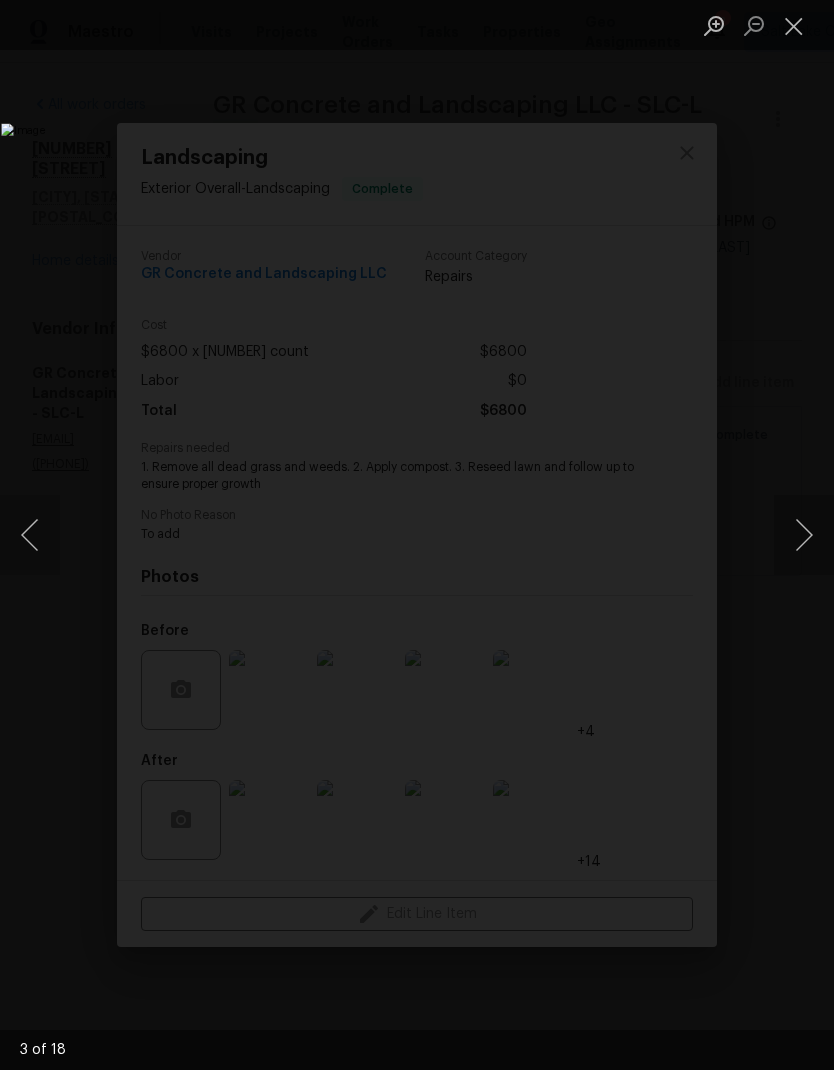 click at bounding box center (794, 25) 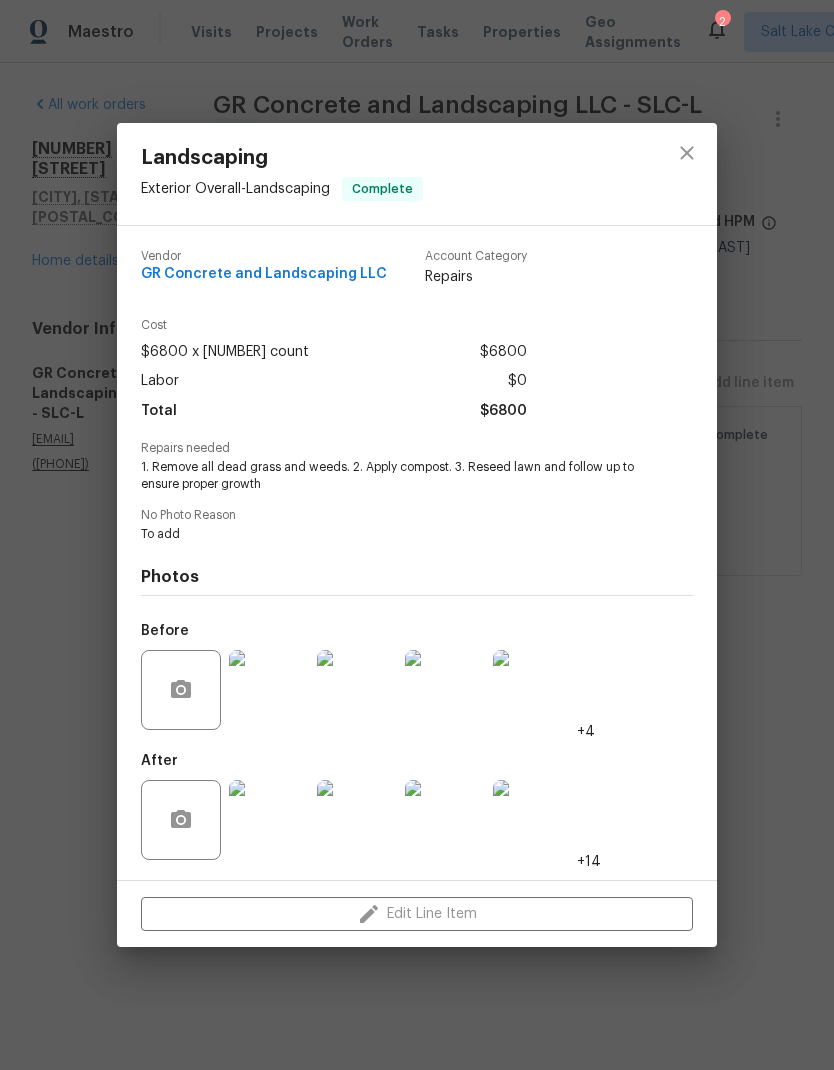 click at bounding box center [269, 690] 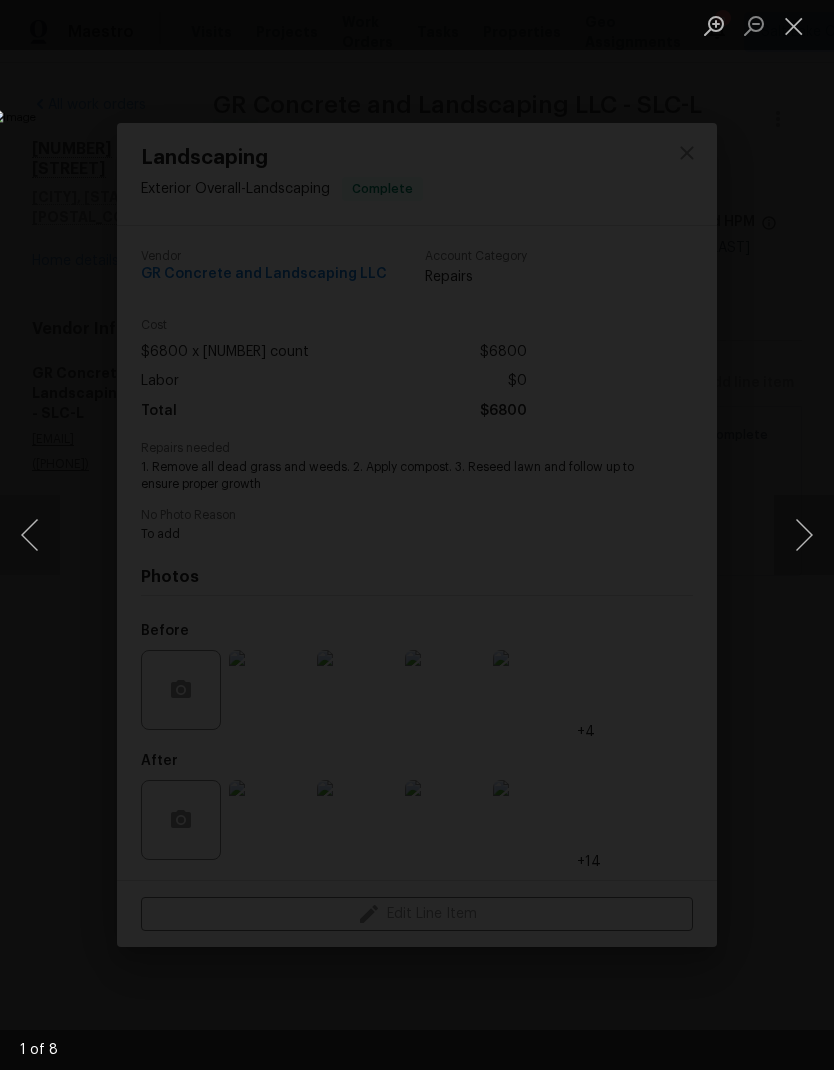 click at bounding box center (804, 535) 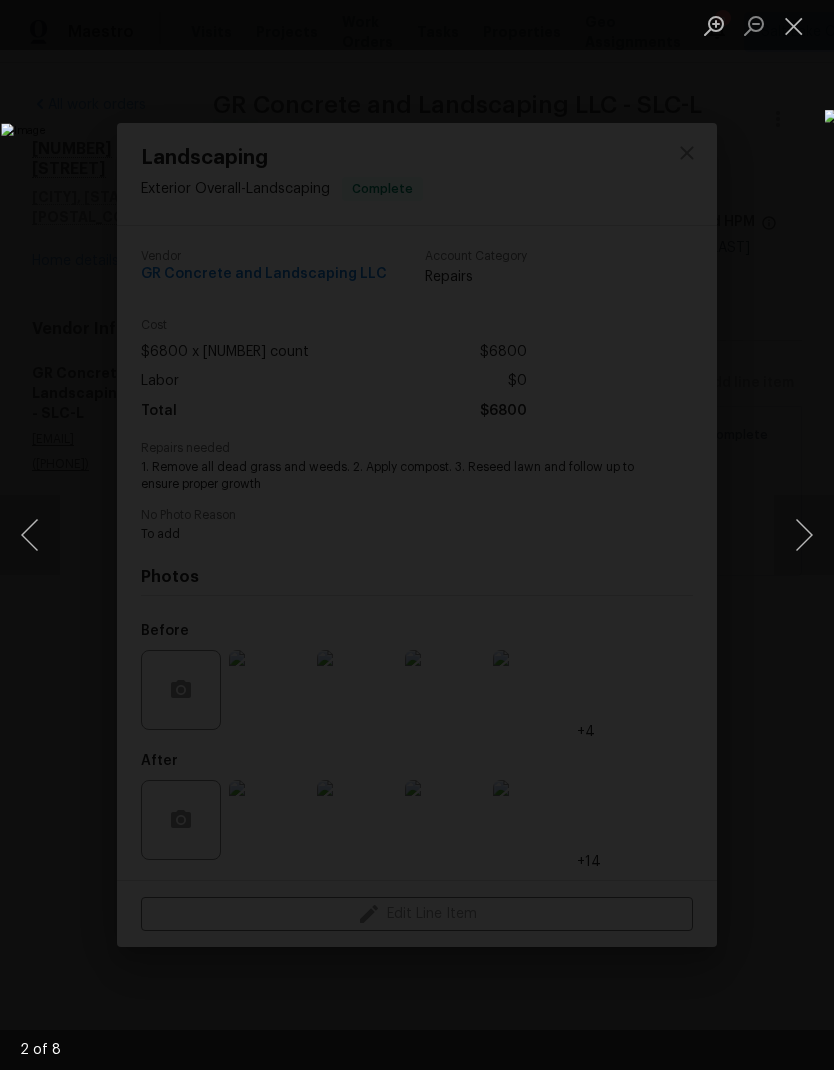 click at bounding box center (804, 535) 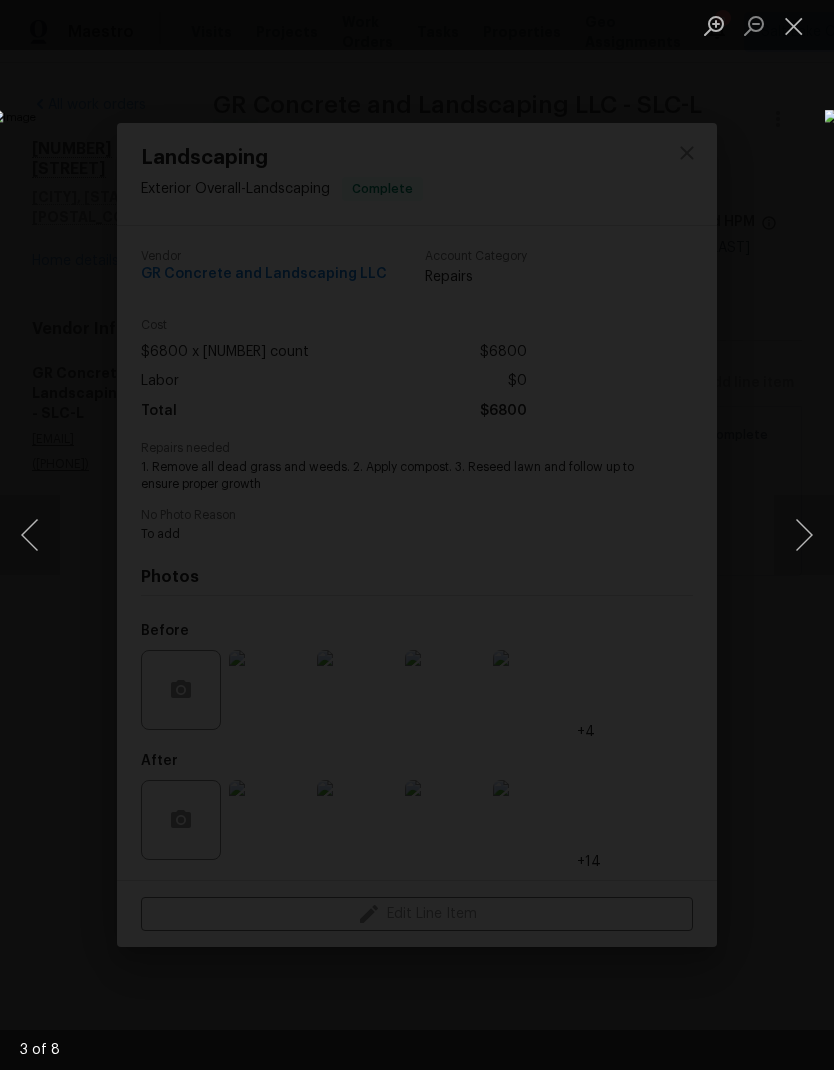 click at bounding box center [804, 535] 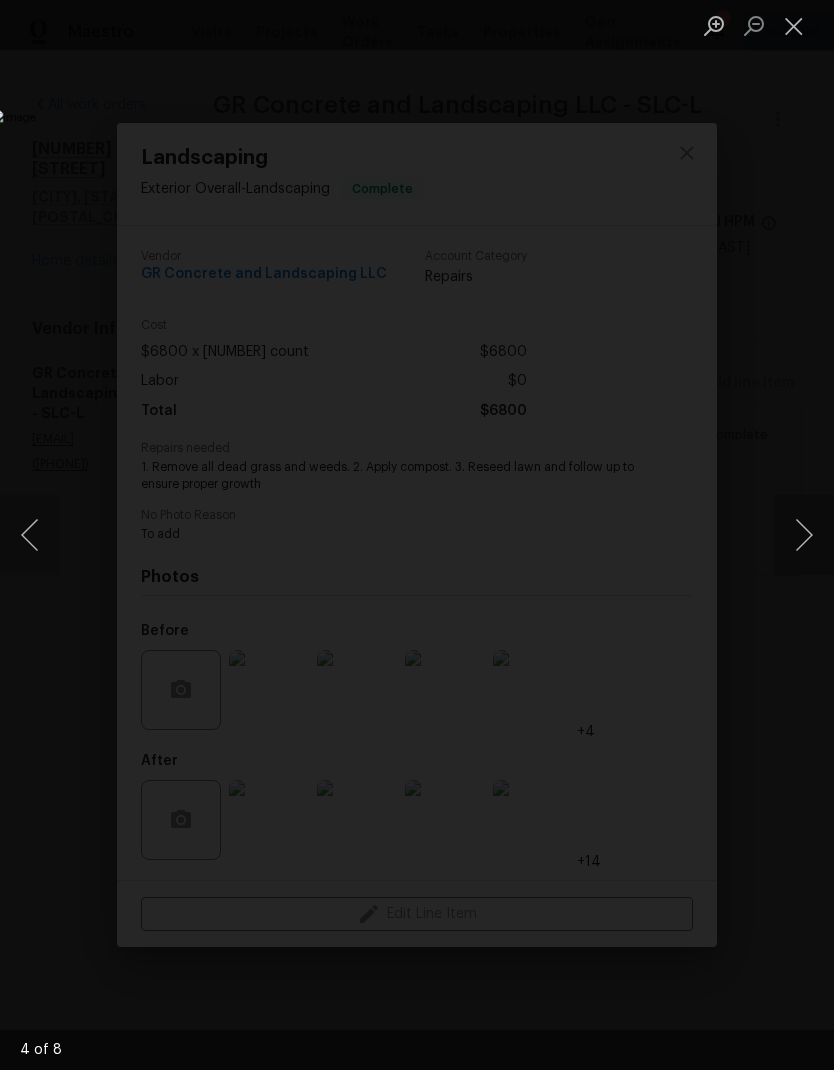 click at bounding box center (804, 535) 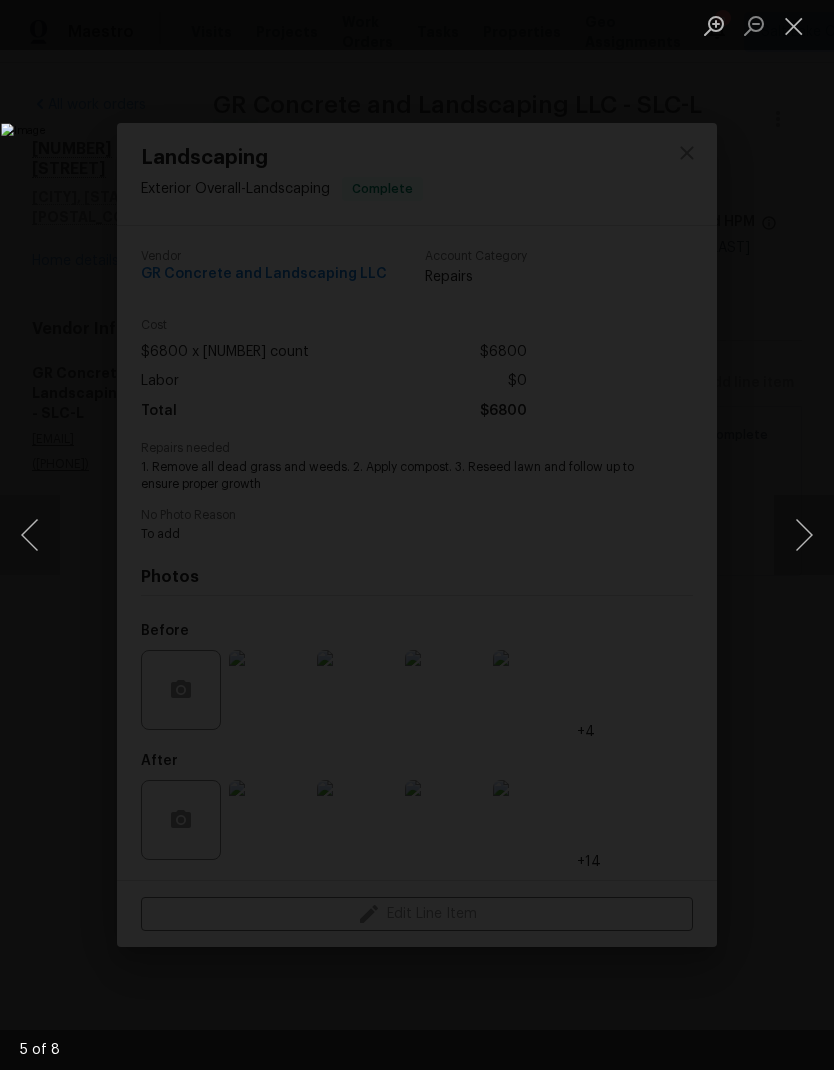 click at bounding box center (804, 535) 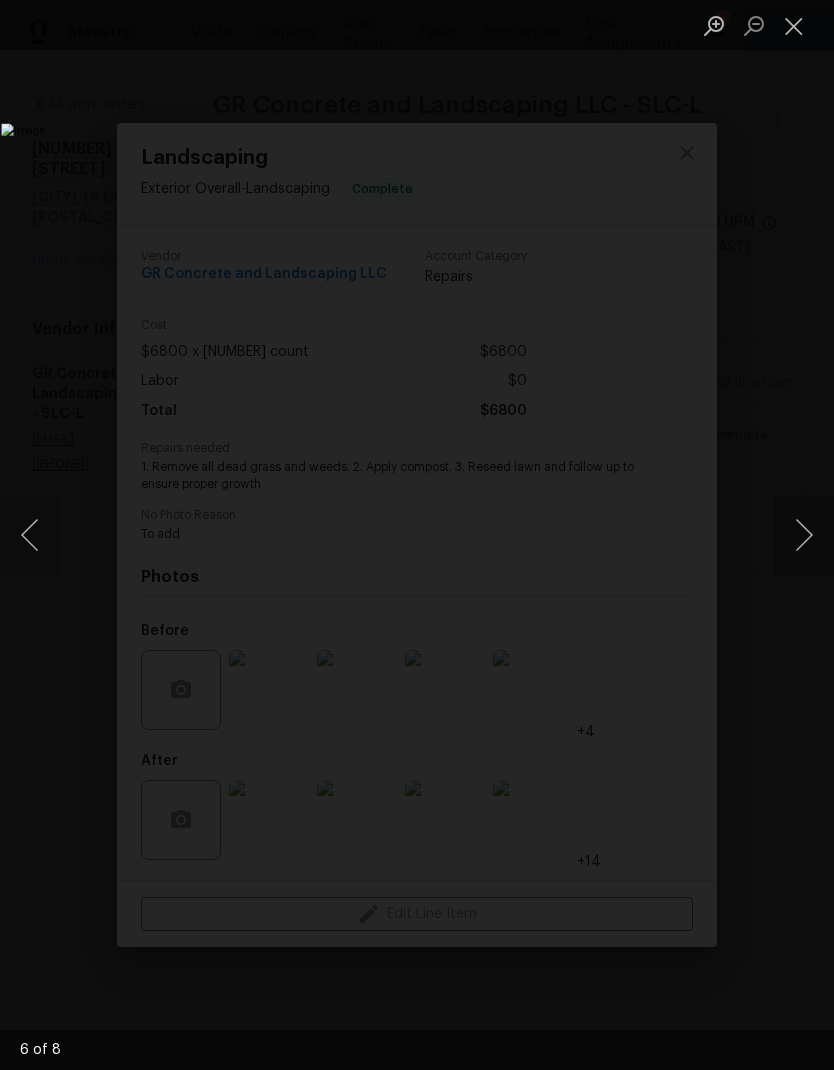 click at bounding box center (30, 535) 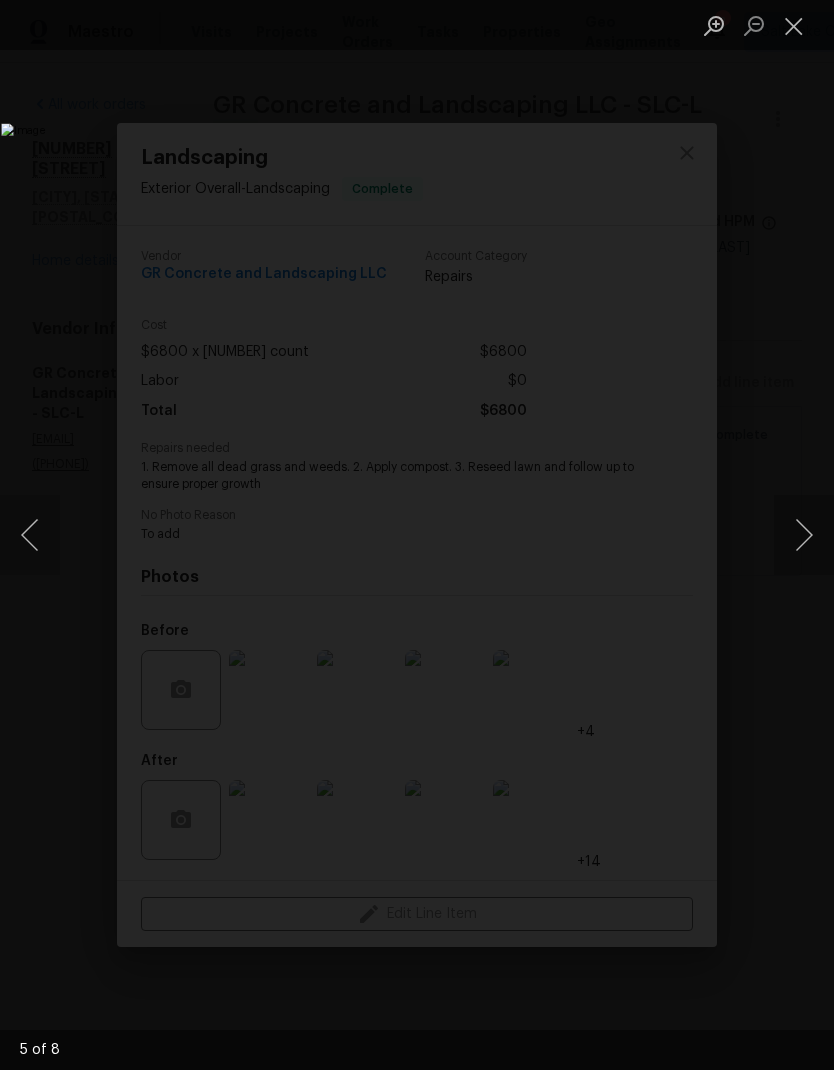 click at bounding box center [804, 535] 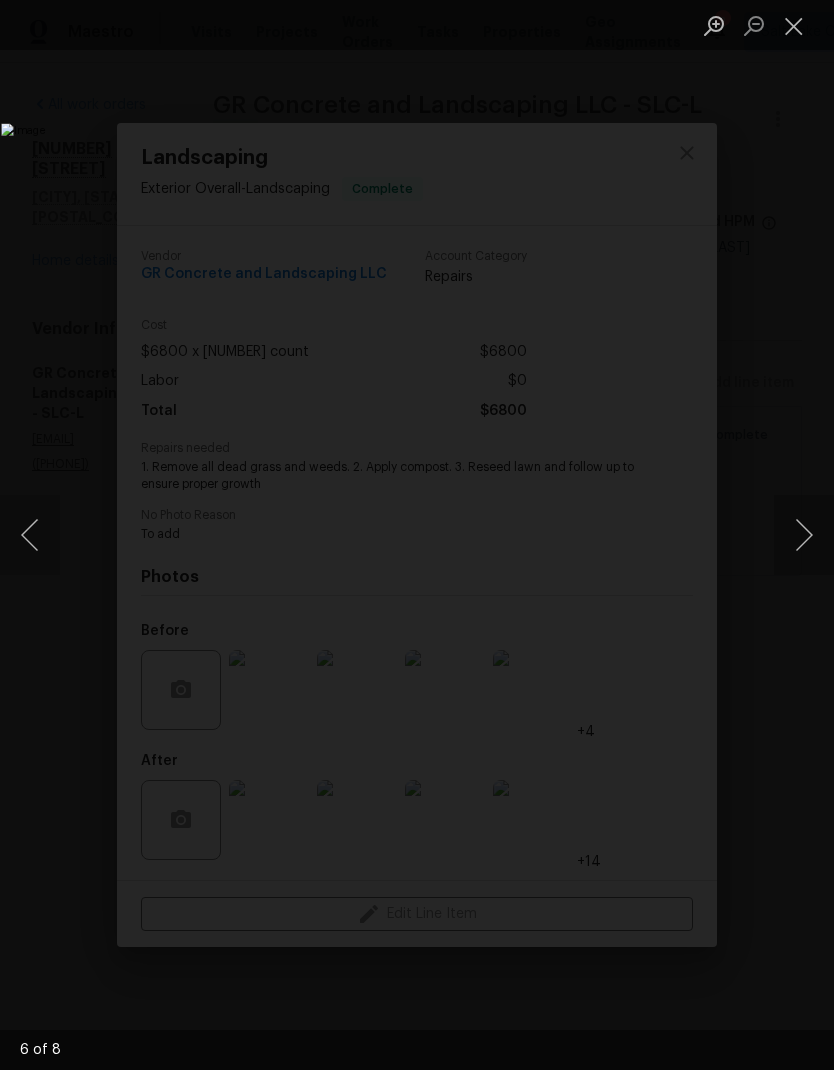 click at bounding box center [804, 535] 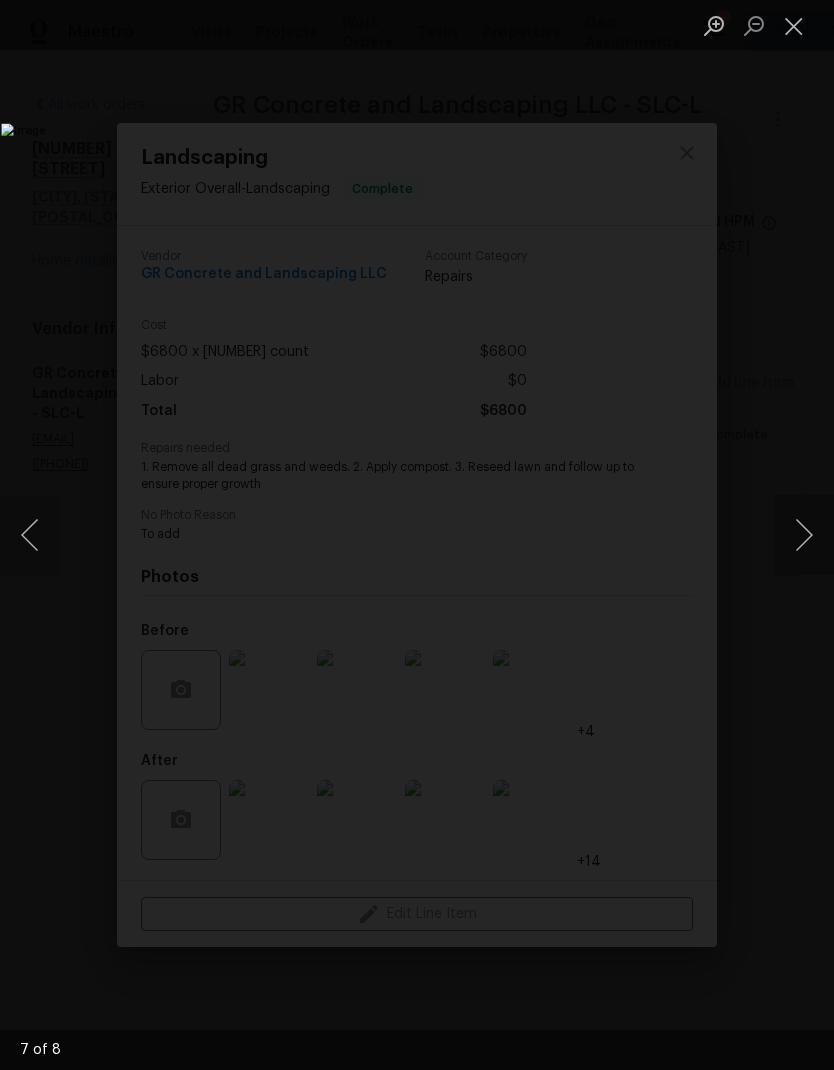 click at bounding box center (804, 535) 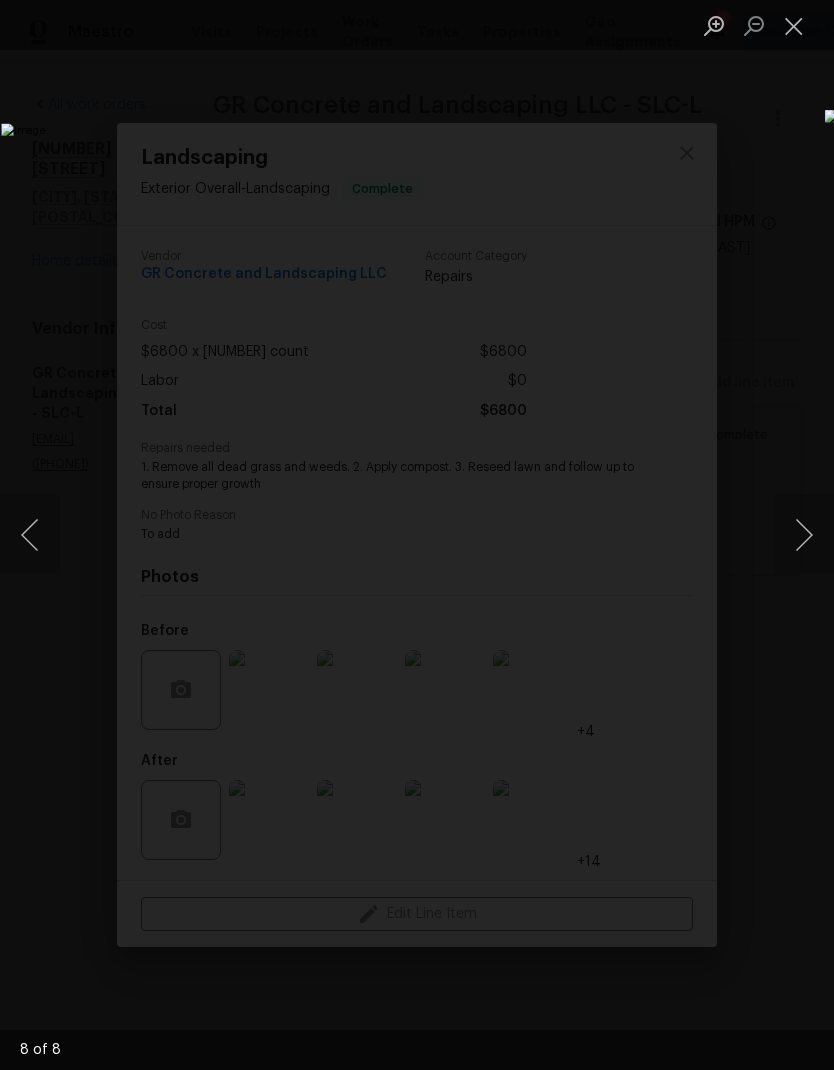 click at bounding box center (794, 25) 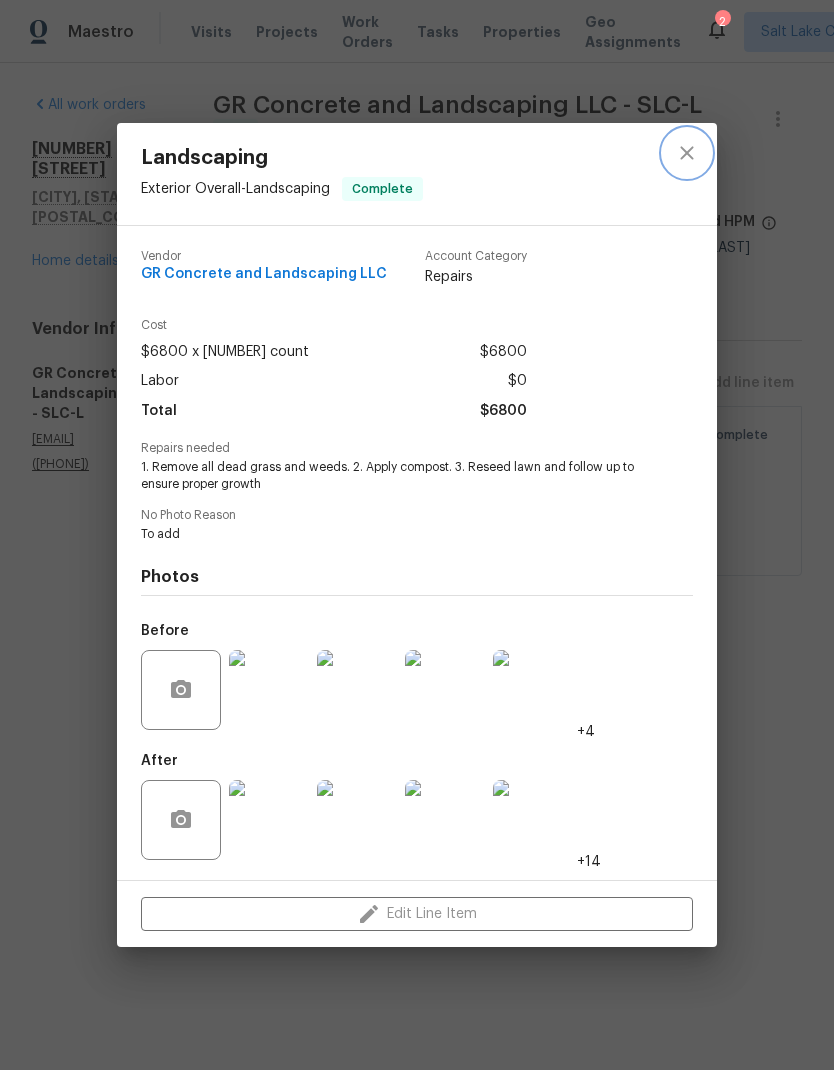 click 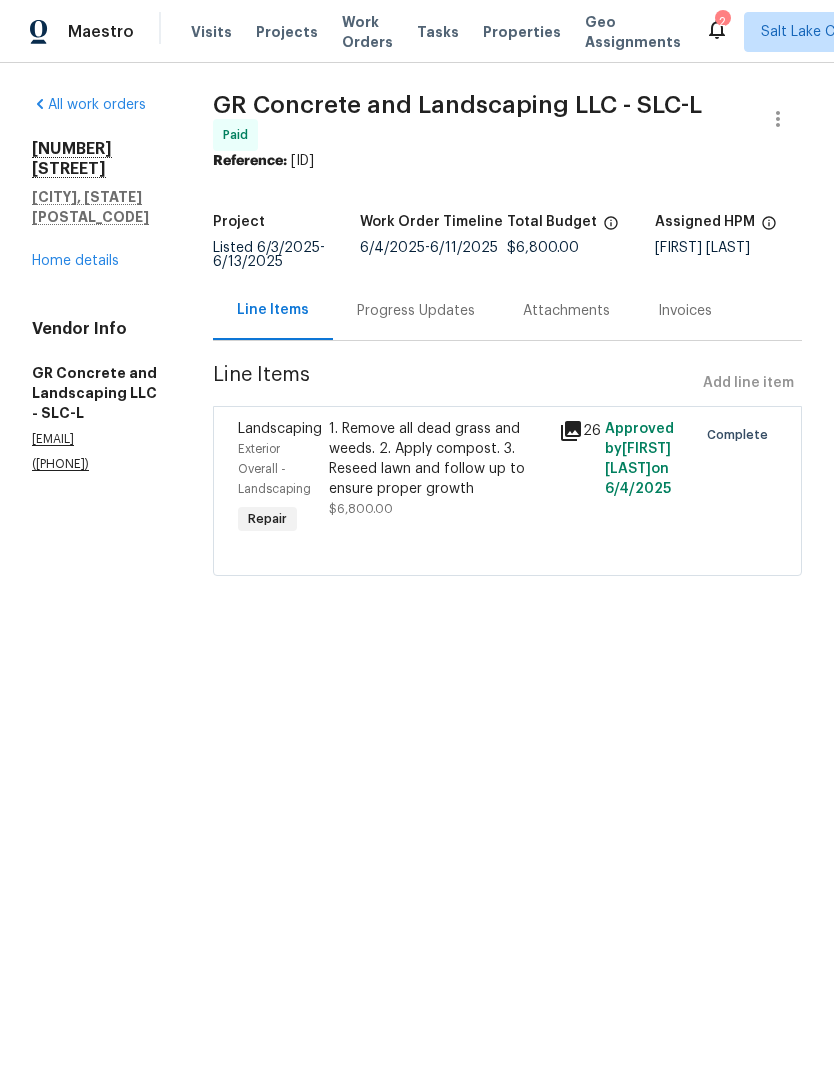 click on "Home details" at bounding box center (75, 261) 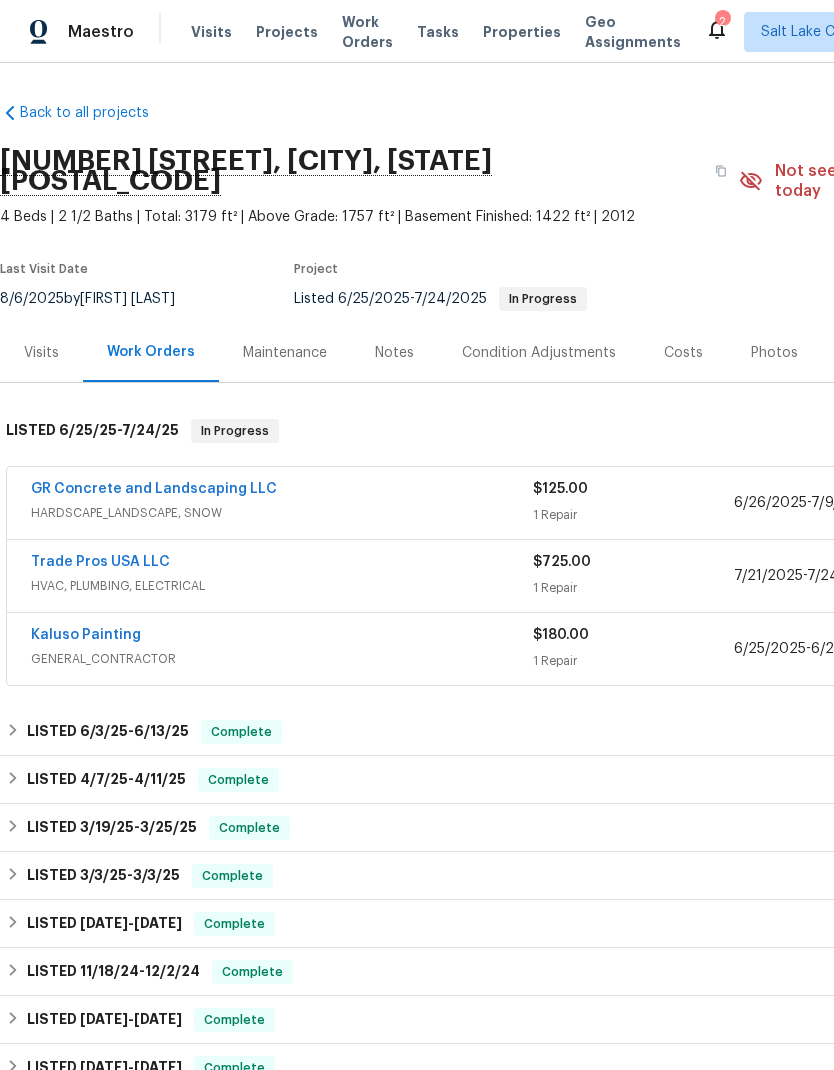 click on "Photos" at bounding box center [774, 353] 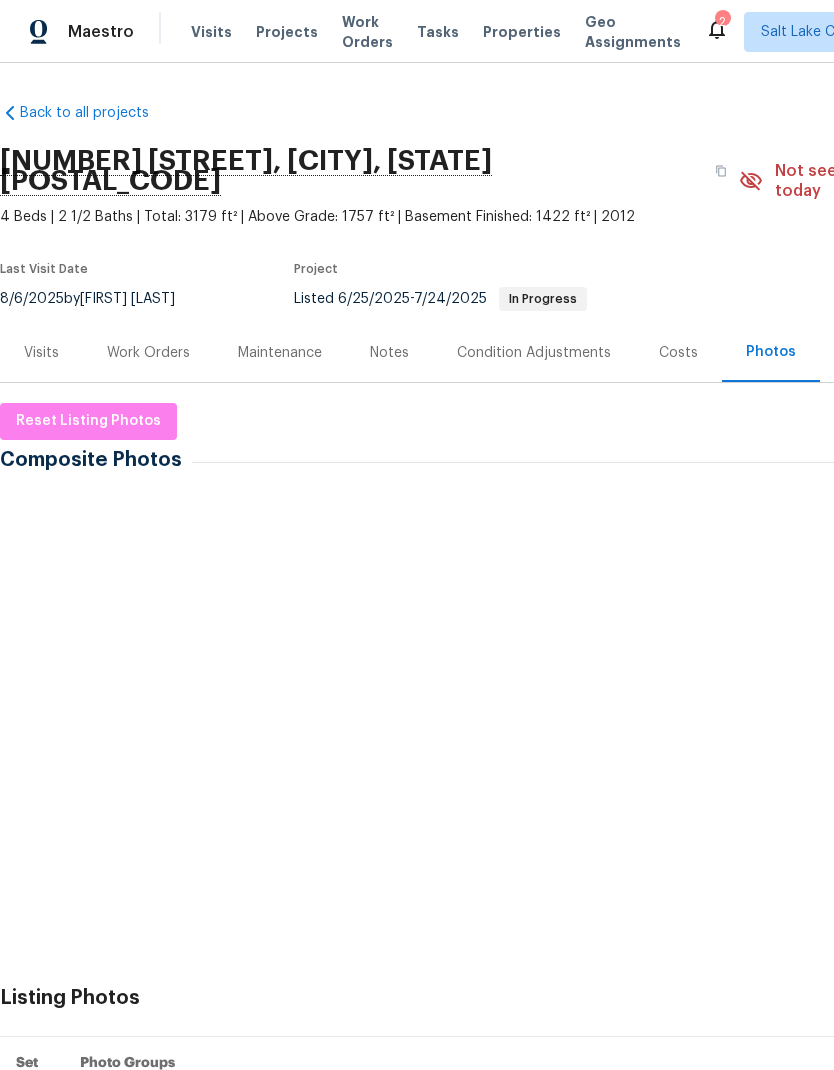click at bounding box center (54, 545) 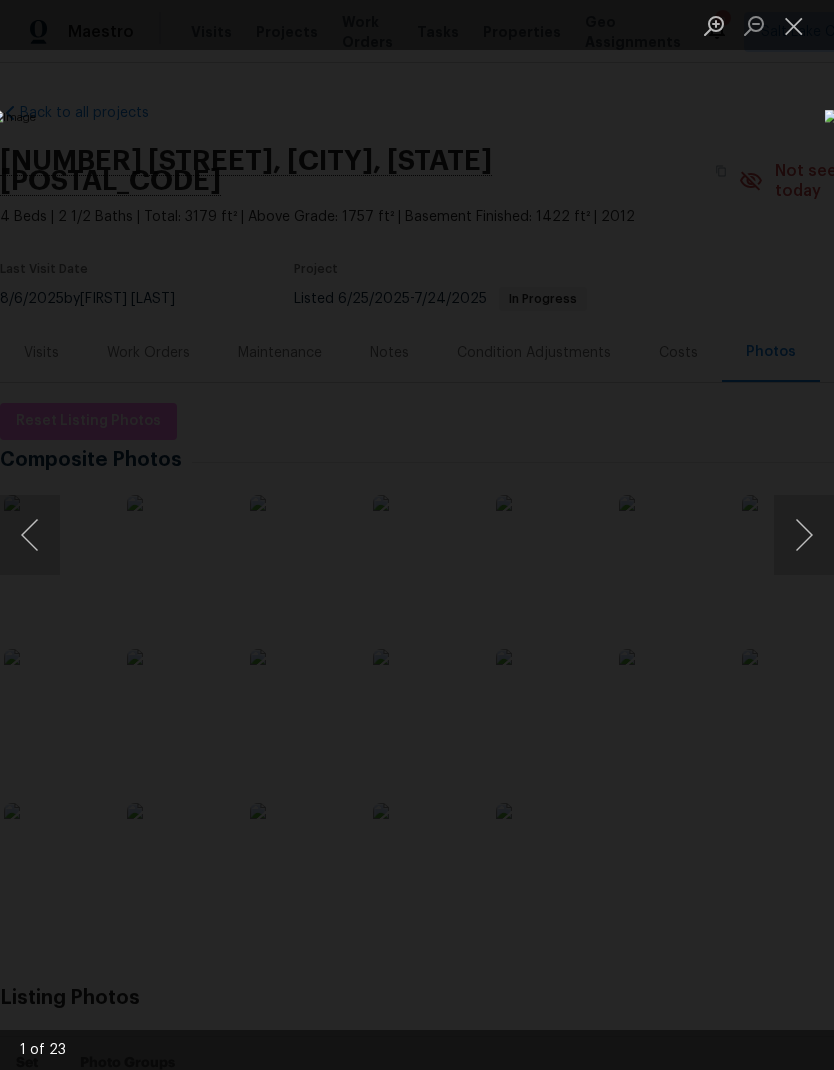 click at bounding box center [804, 535] 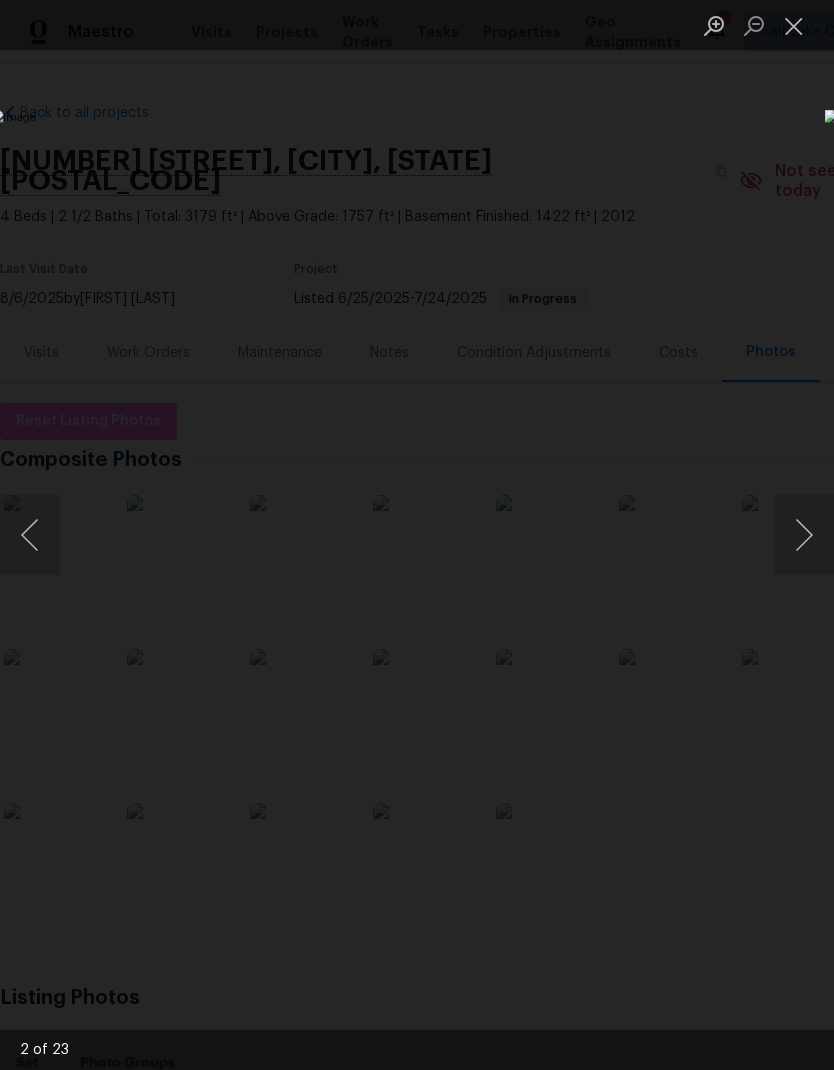 click at bounding box center (804, 535) 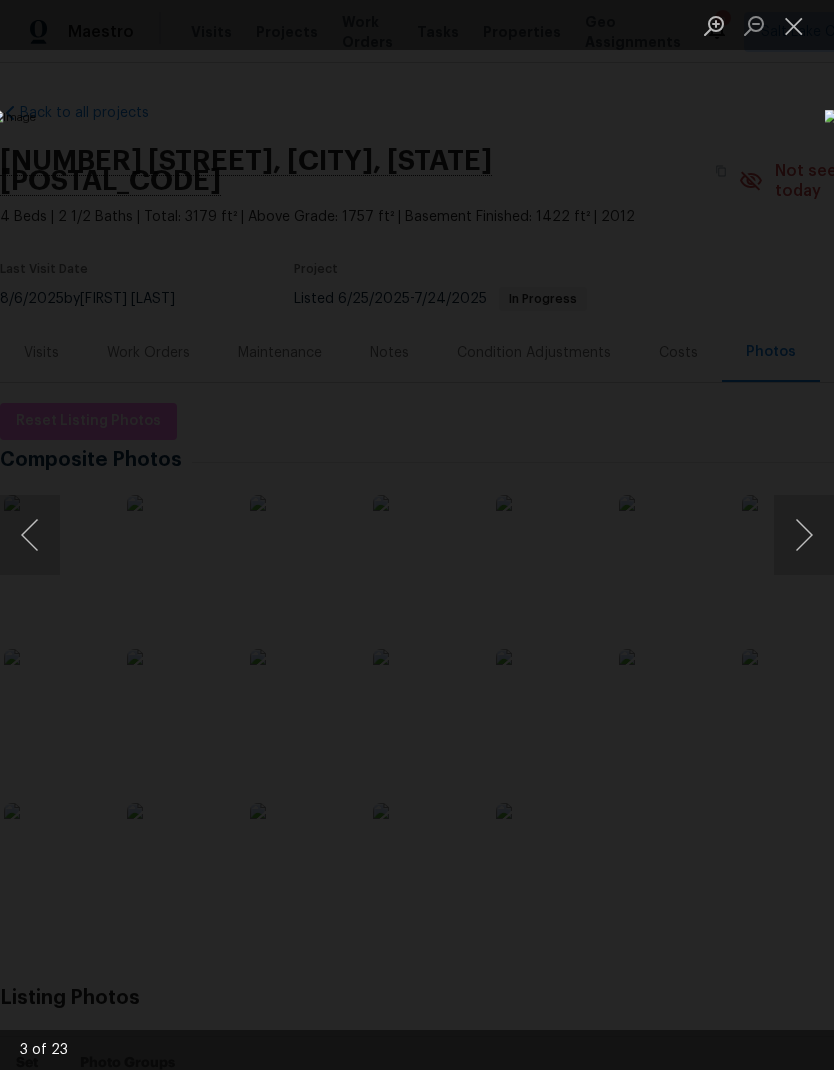 click at bounding box center (30, 535) 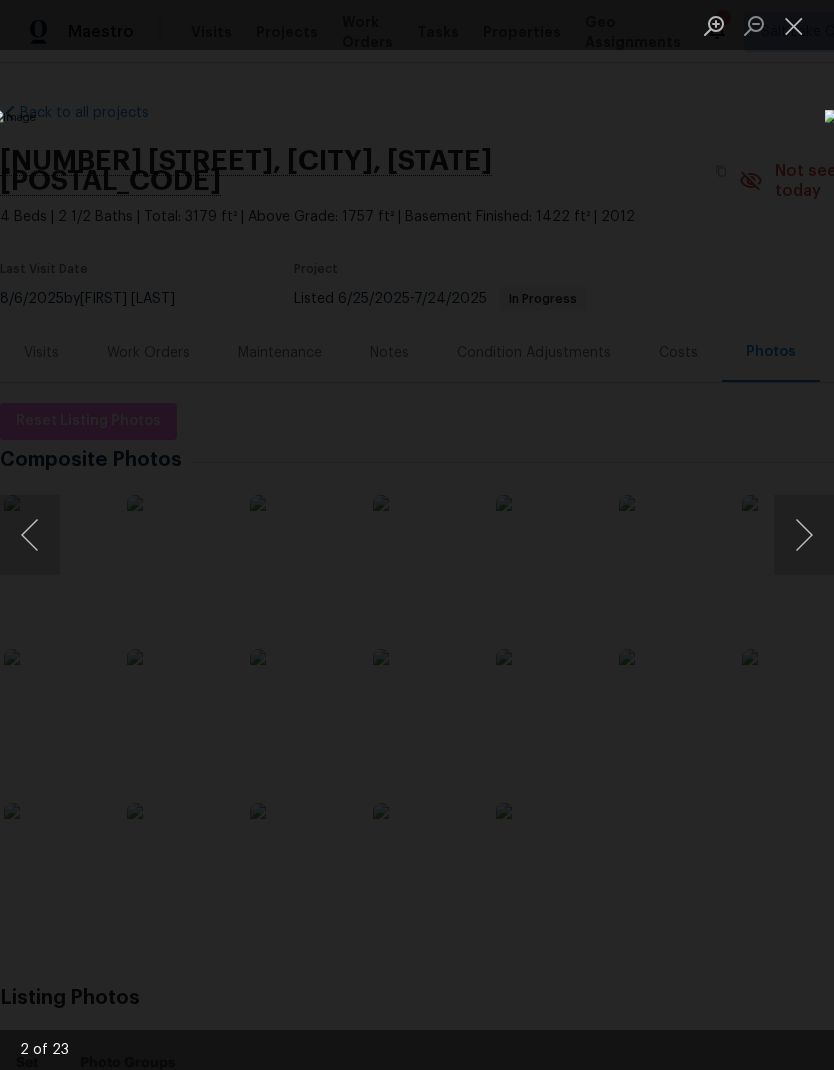click at bounding box center [30, 535] 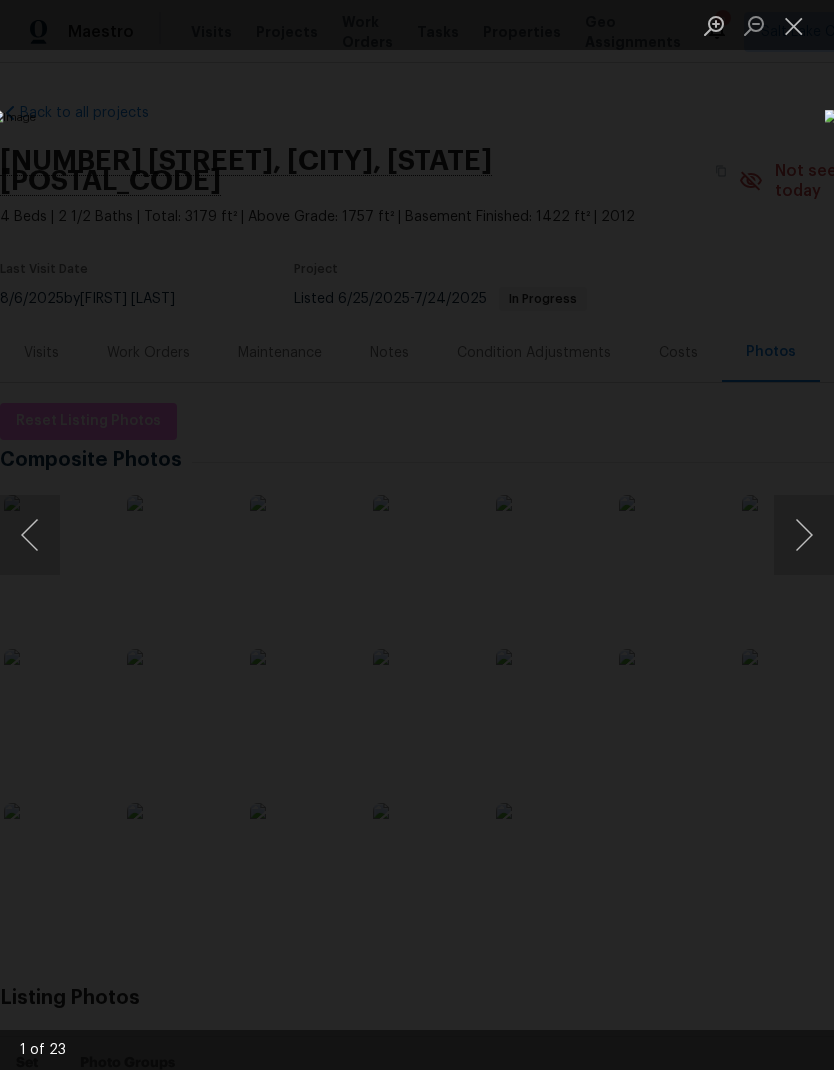 click at bounding box center [30, 535] 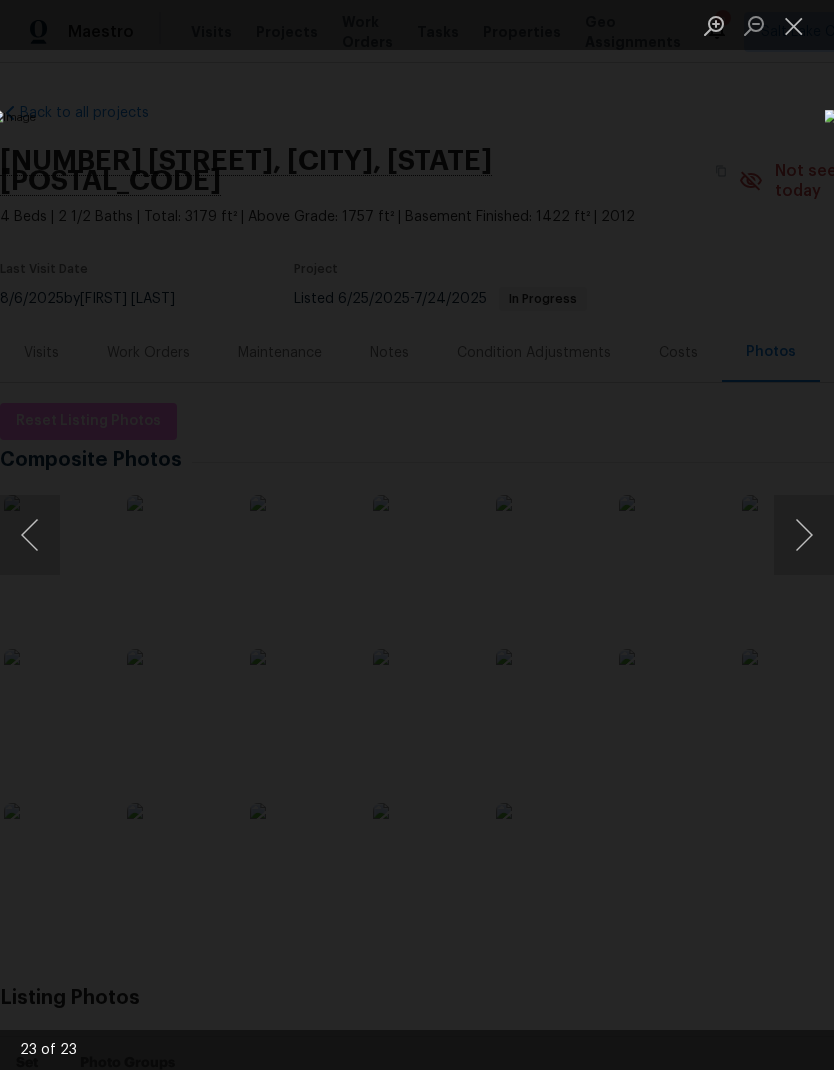 click at bounding box center (804, 535) 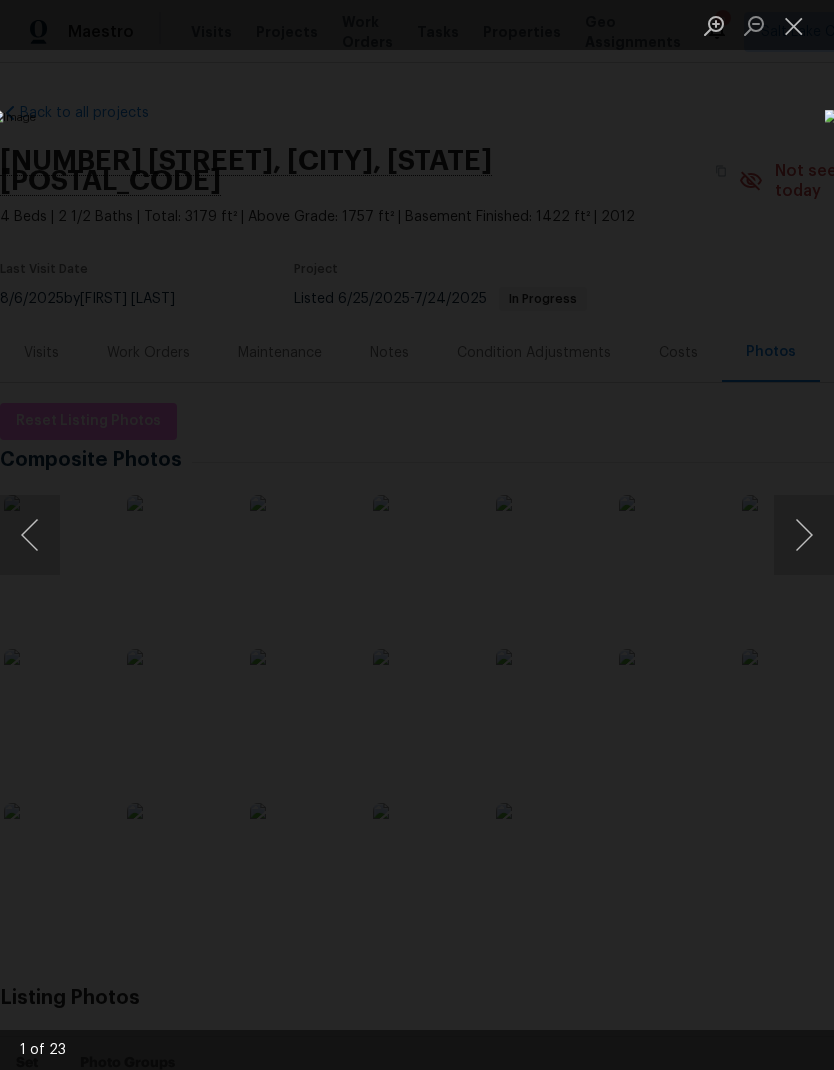 click at bounding box center (804, 535) 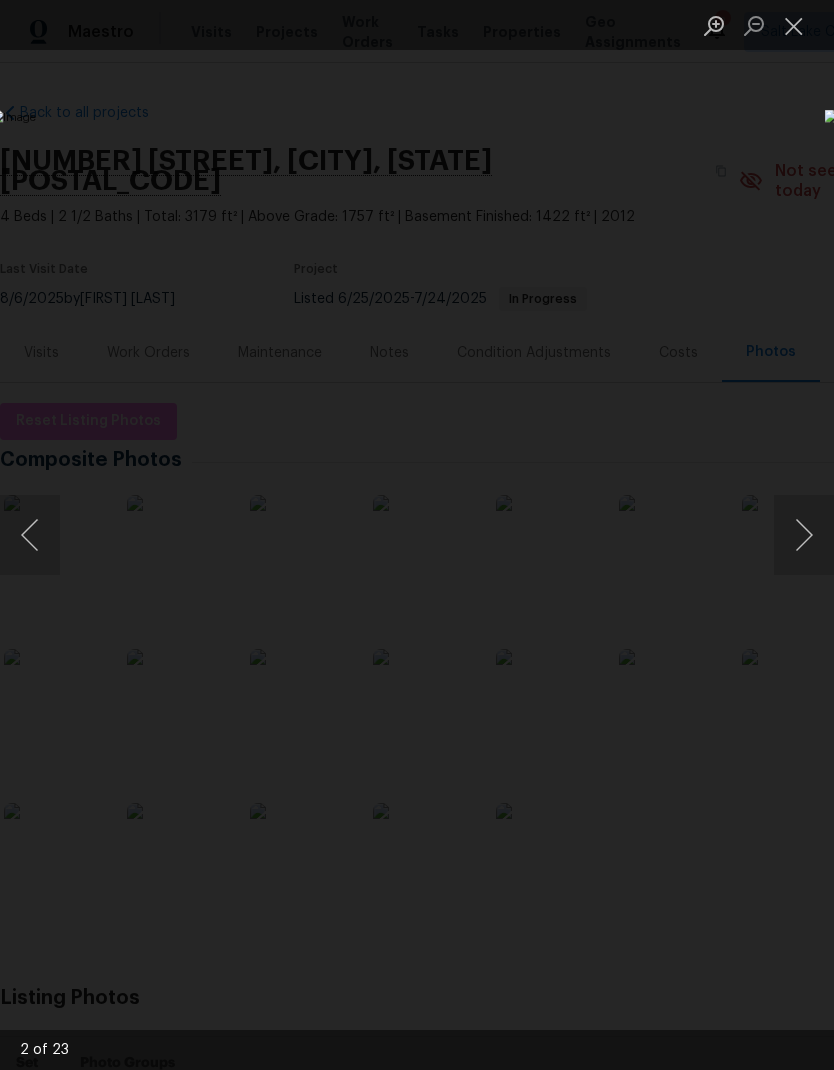 click at bounding box center [804, 535] 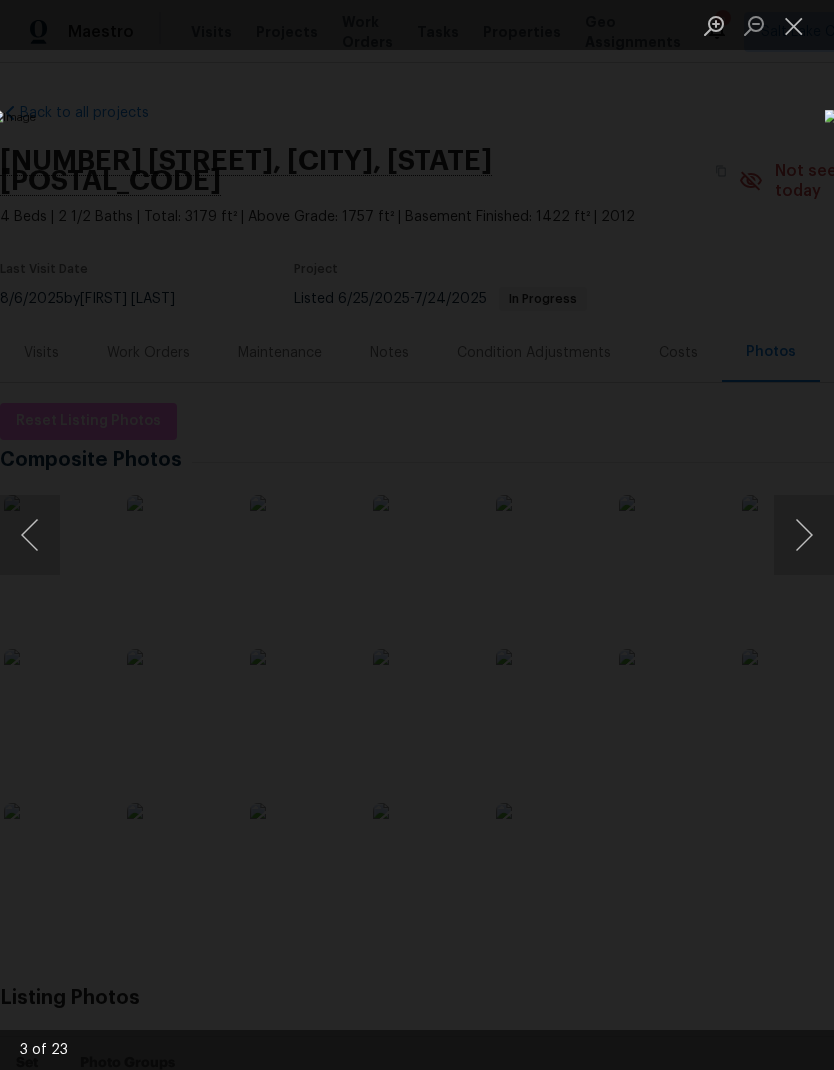 click at bounding box center (804, 535) 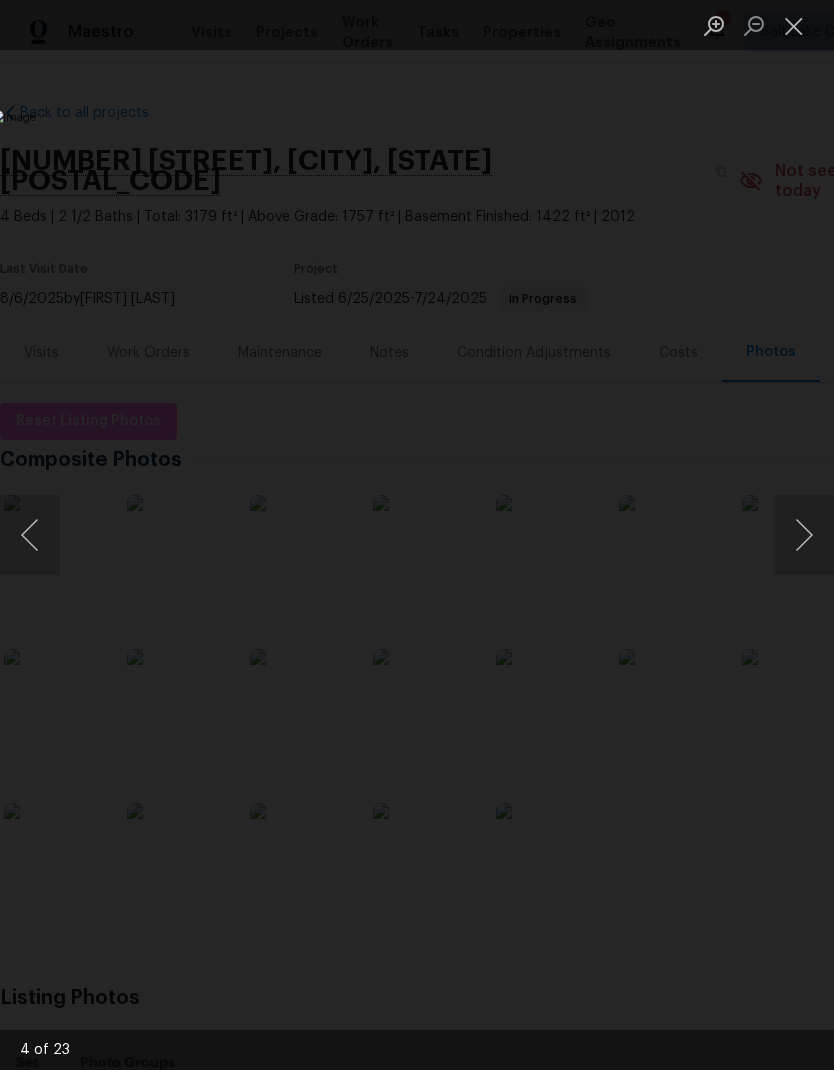 click at bounding box center [804, 535] 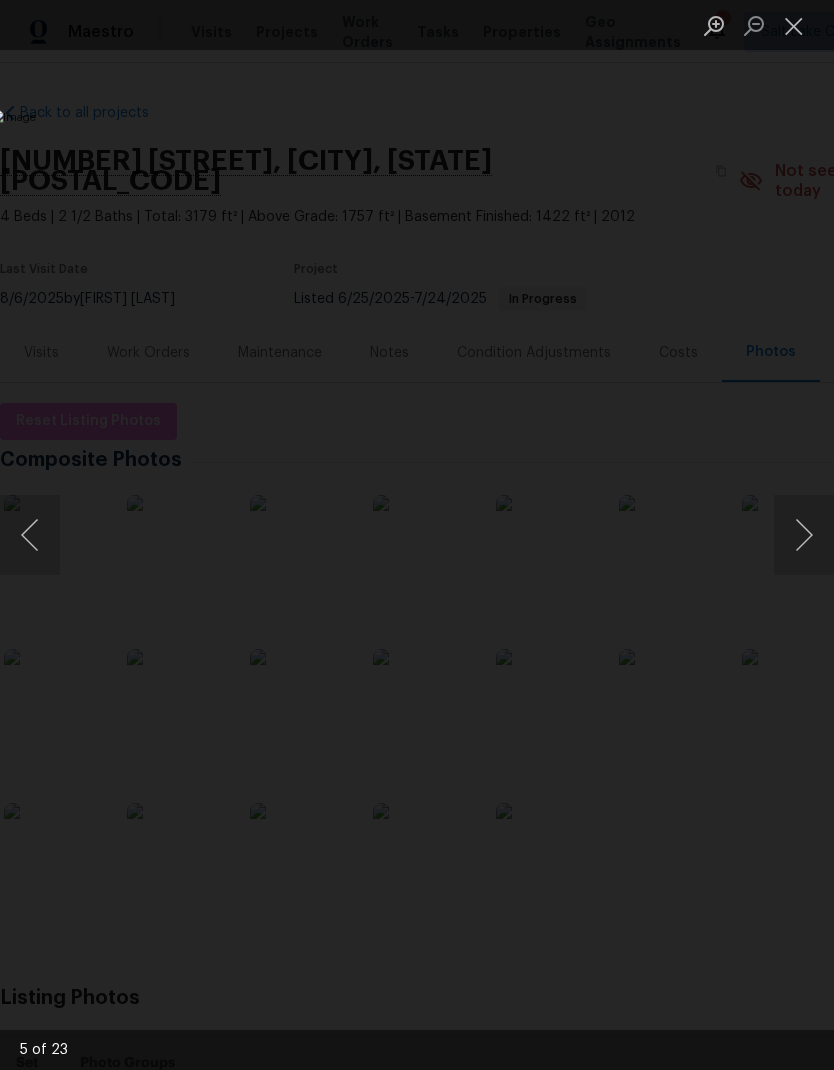 click at bounding box center (804, 535) 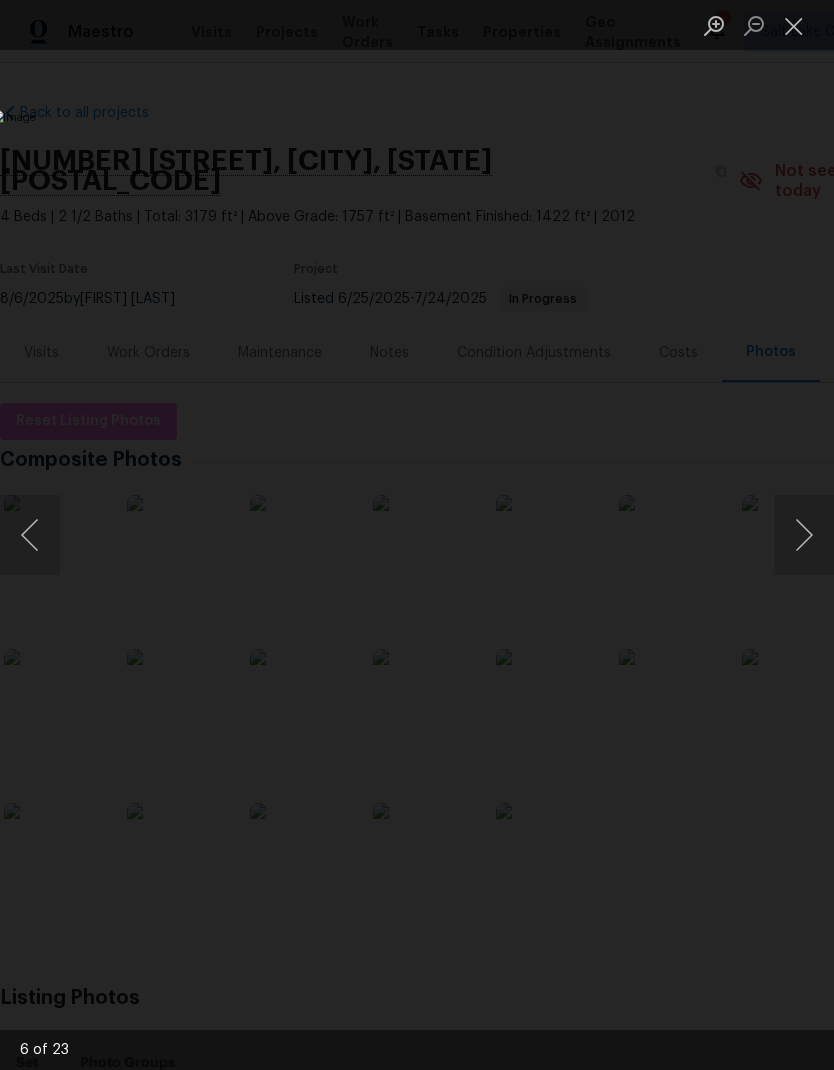 click at bounding box center (804, 535) 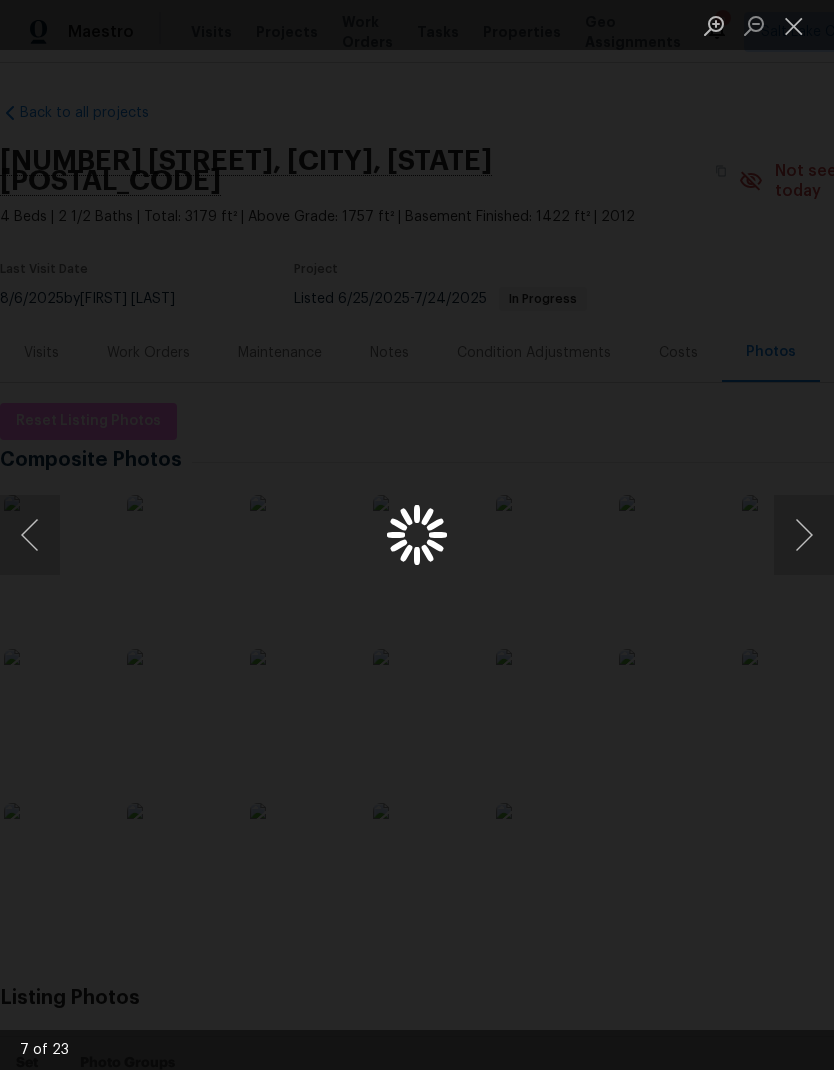 click at bounding box center [804, 535] 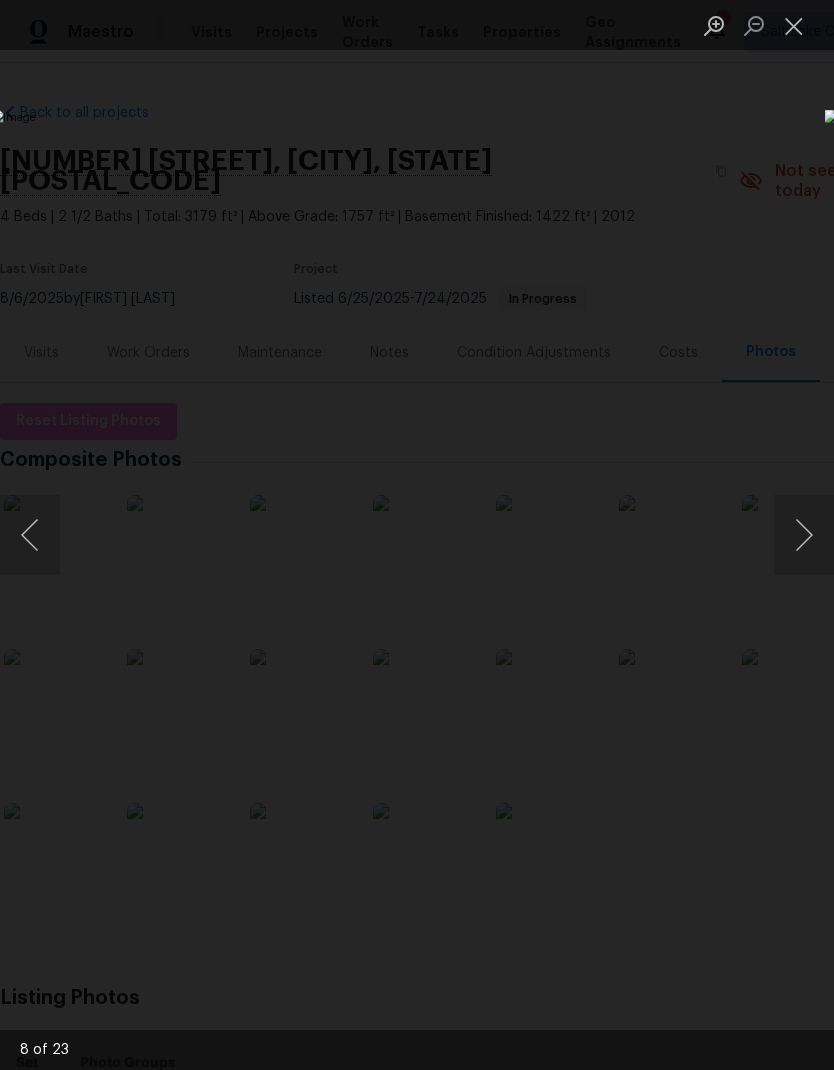 click at bounding box center [794, 25] 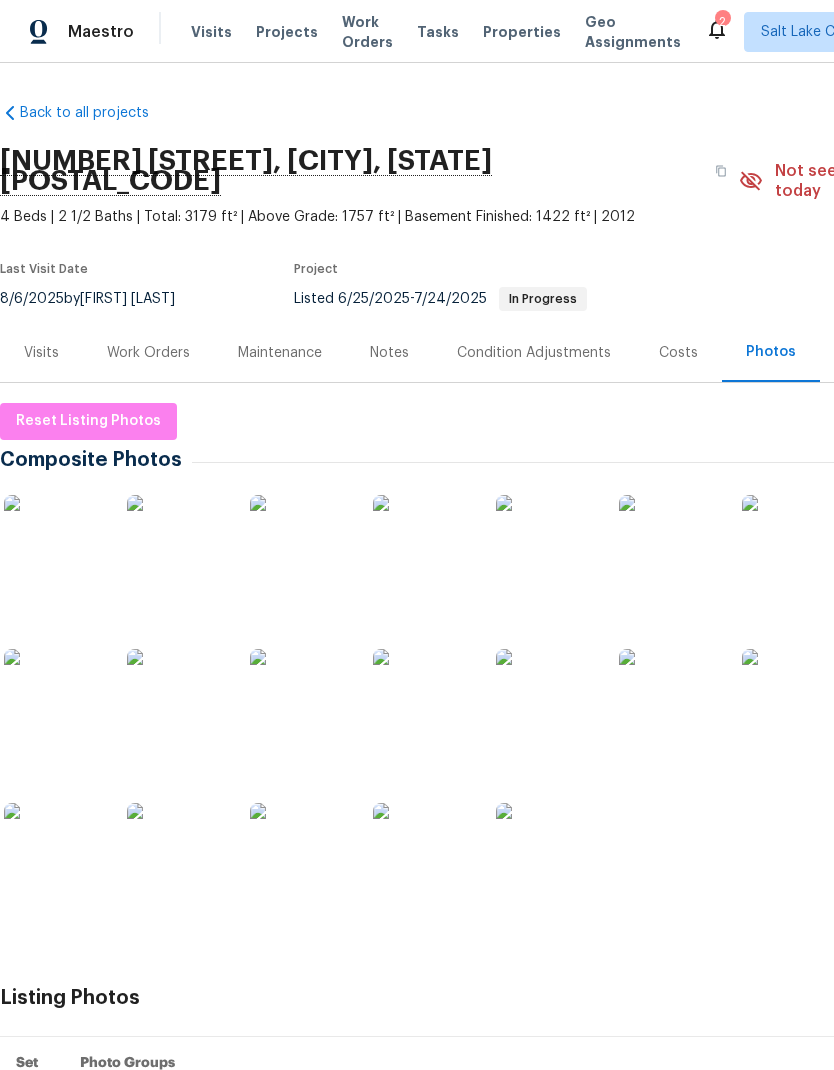 click at bounding box center (177, 853) 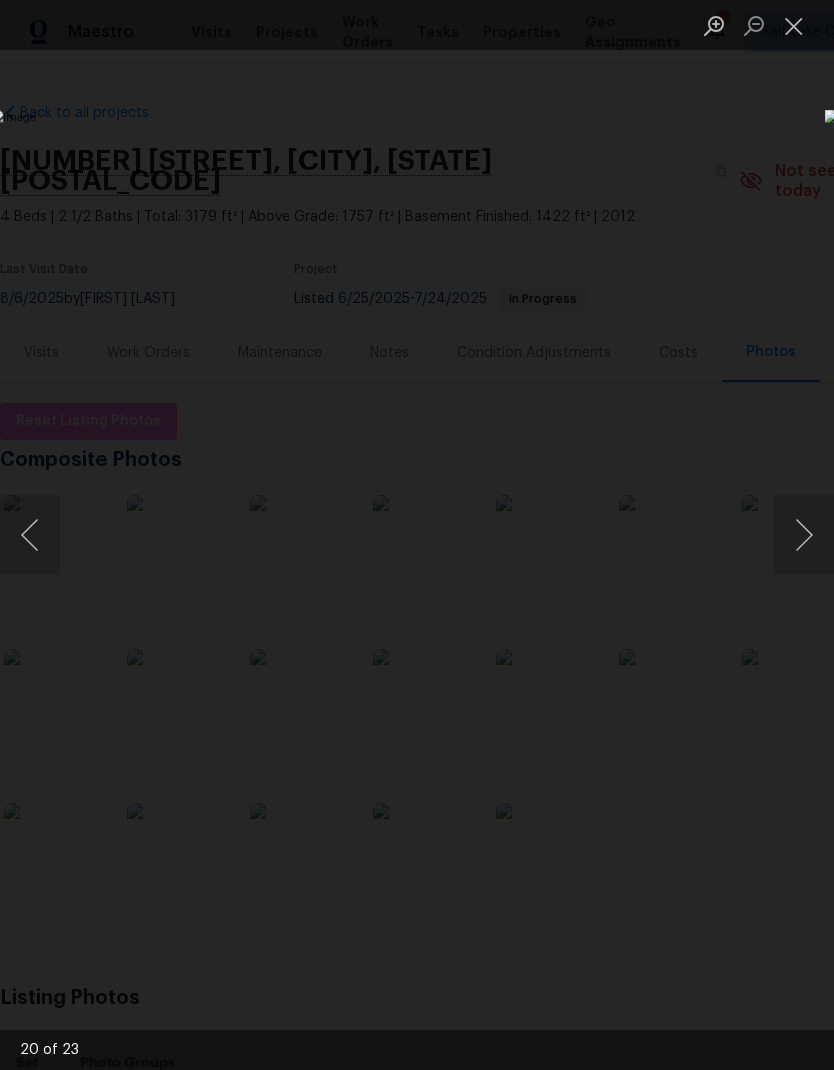 click at bounding box center (804, 535) 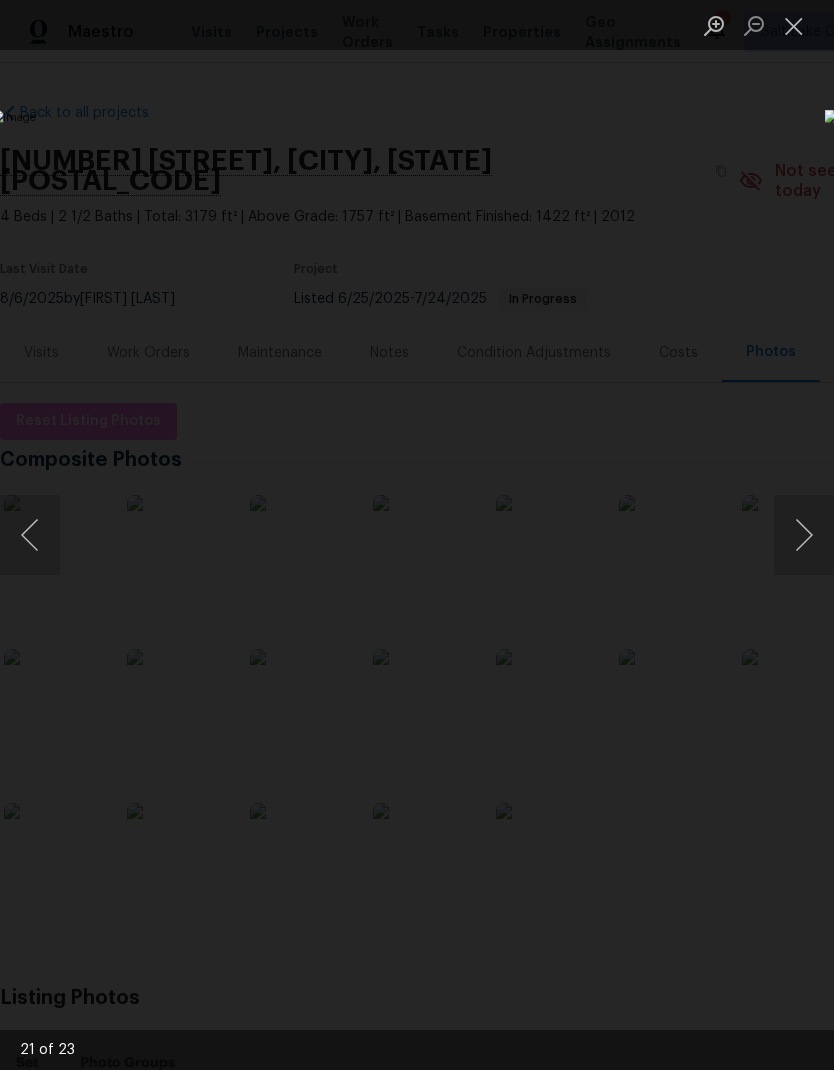 click at bounding box center [804, 535] 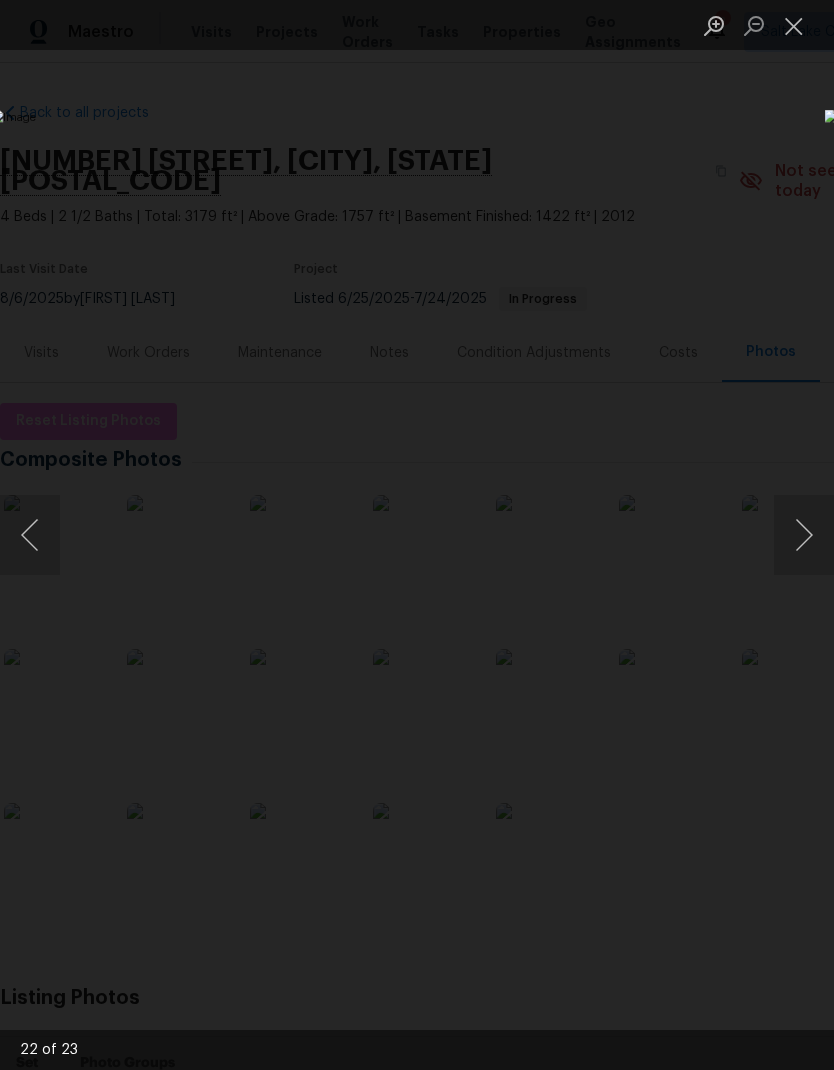 click at bounding box center [804, 535] 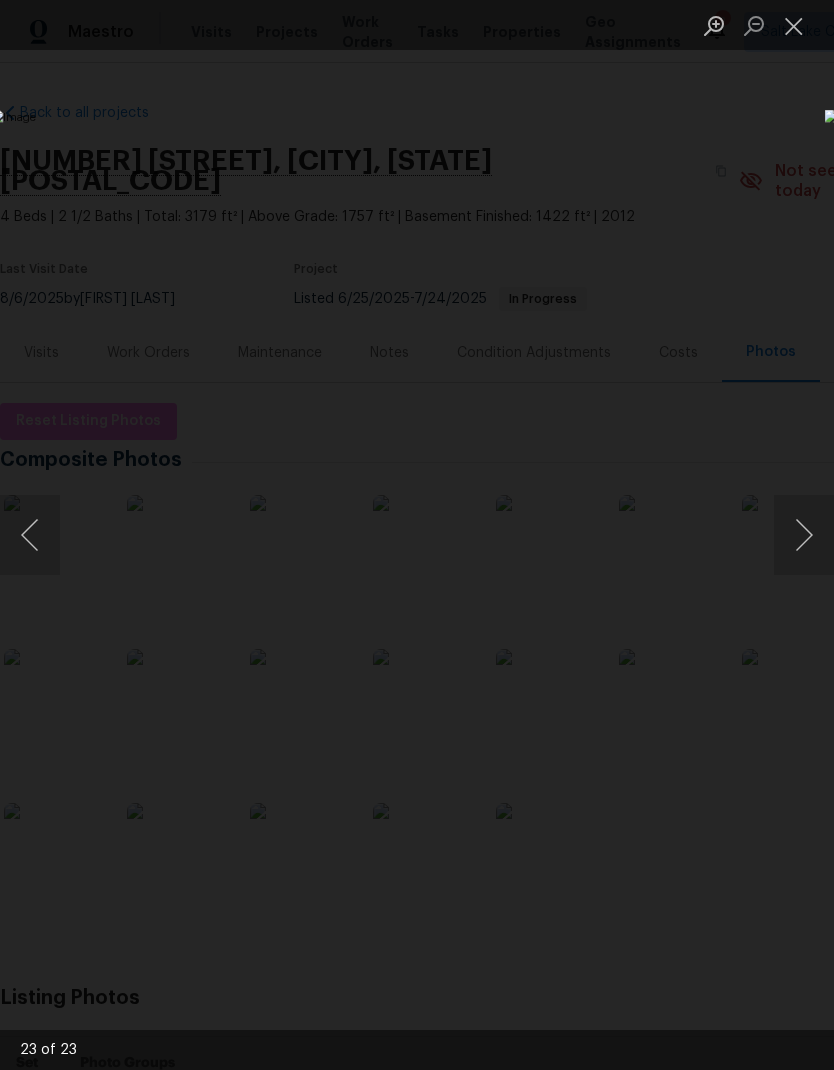 click at bounding box center (794, 25) 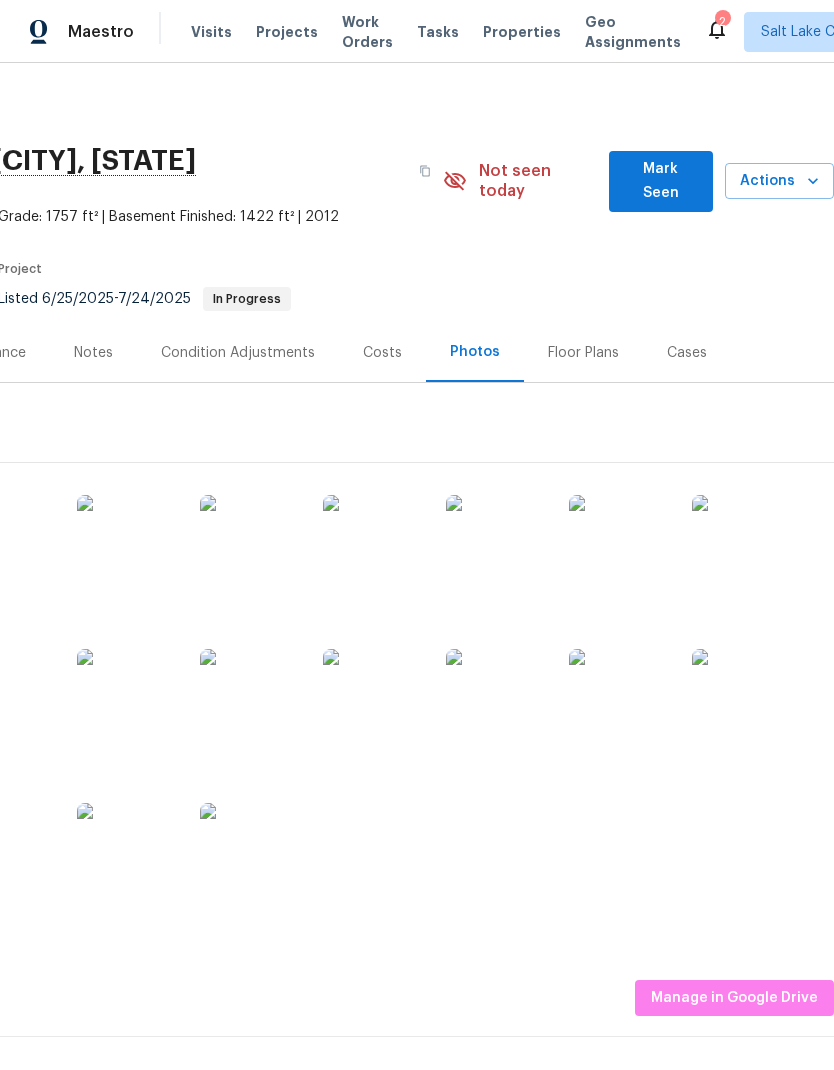 scroll, scrollTop: 0, scrollLeft: 296, axis: horizontal 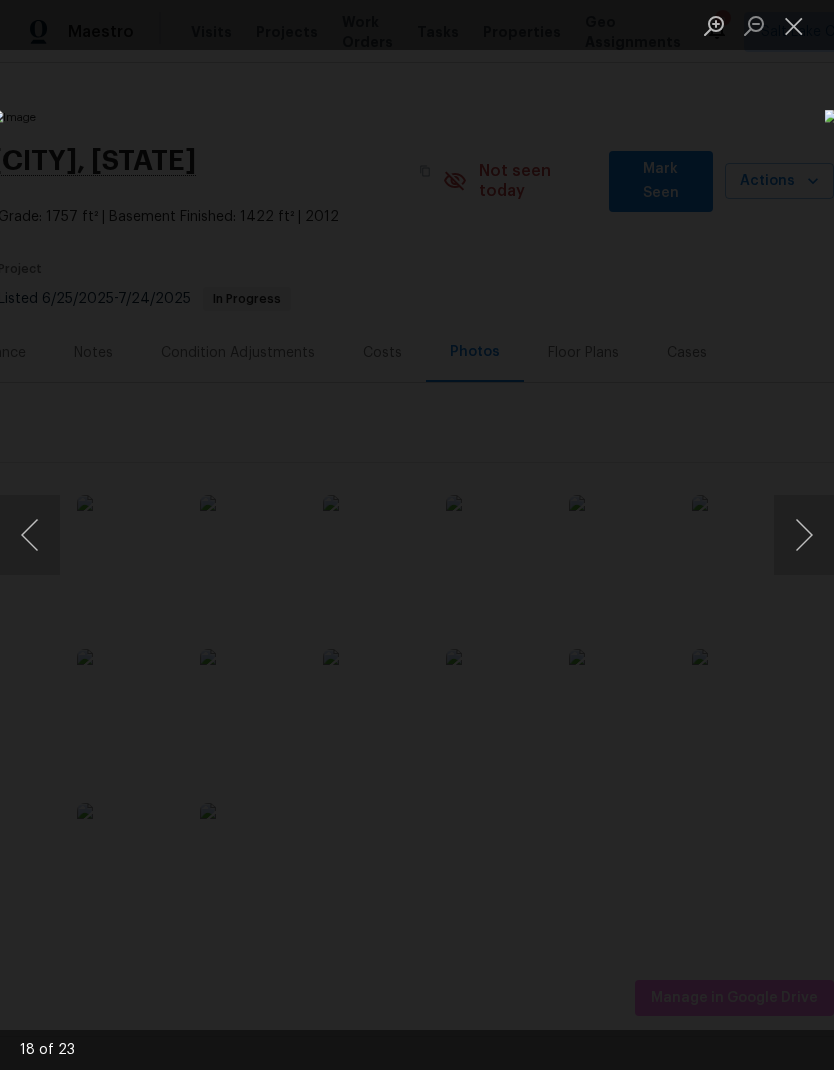 click at bounding box center (794, 25) 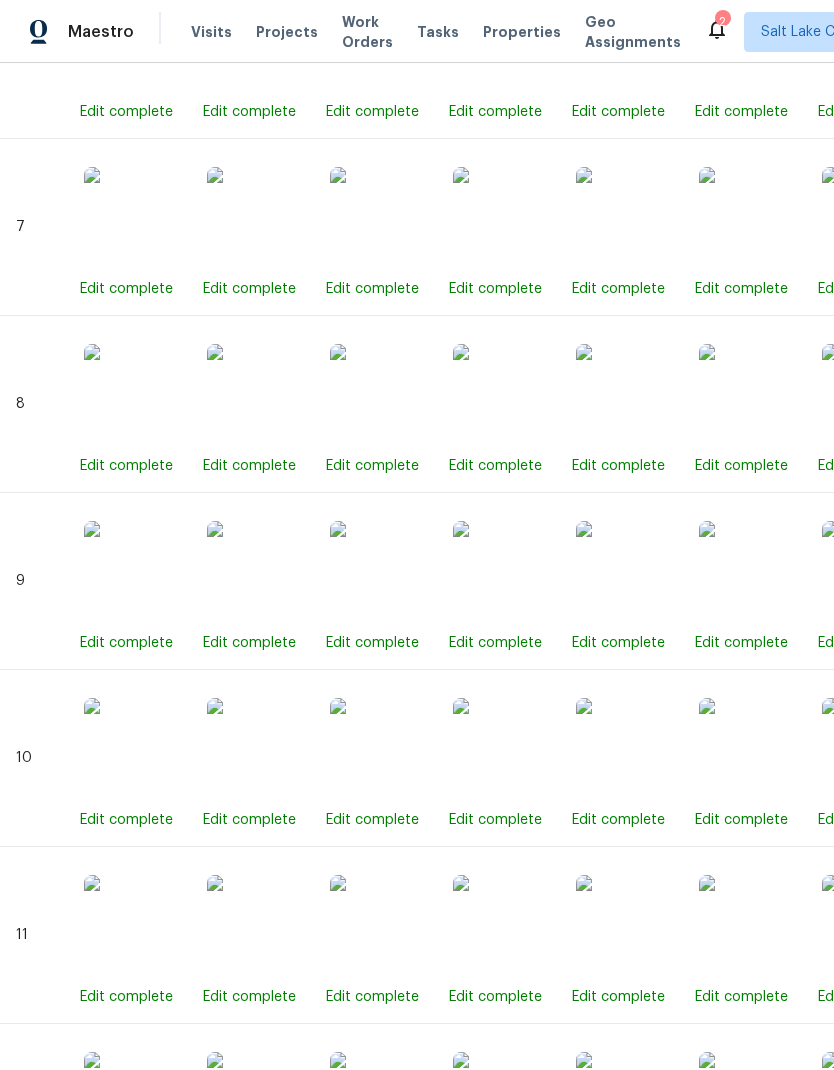 scroll, scrollTop: 2189, scrollLeft: 0, axis: vertical 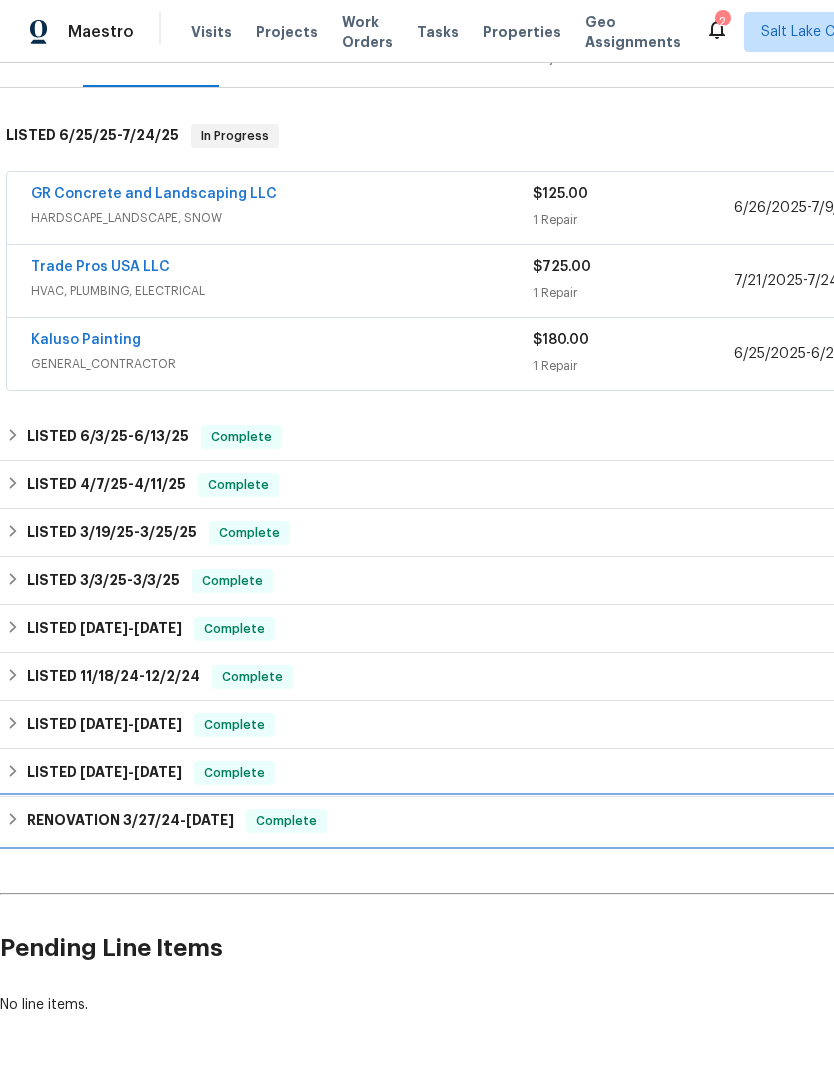 click on "3/27/24" at bounding box center (151, 820) 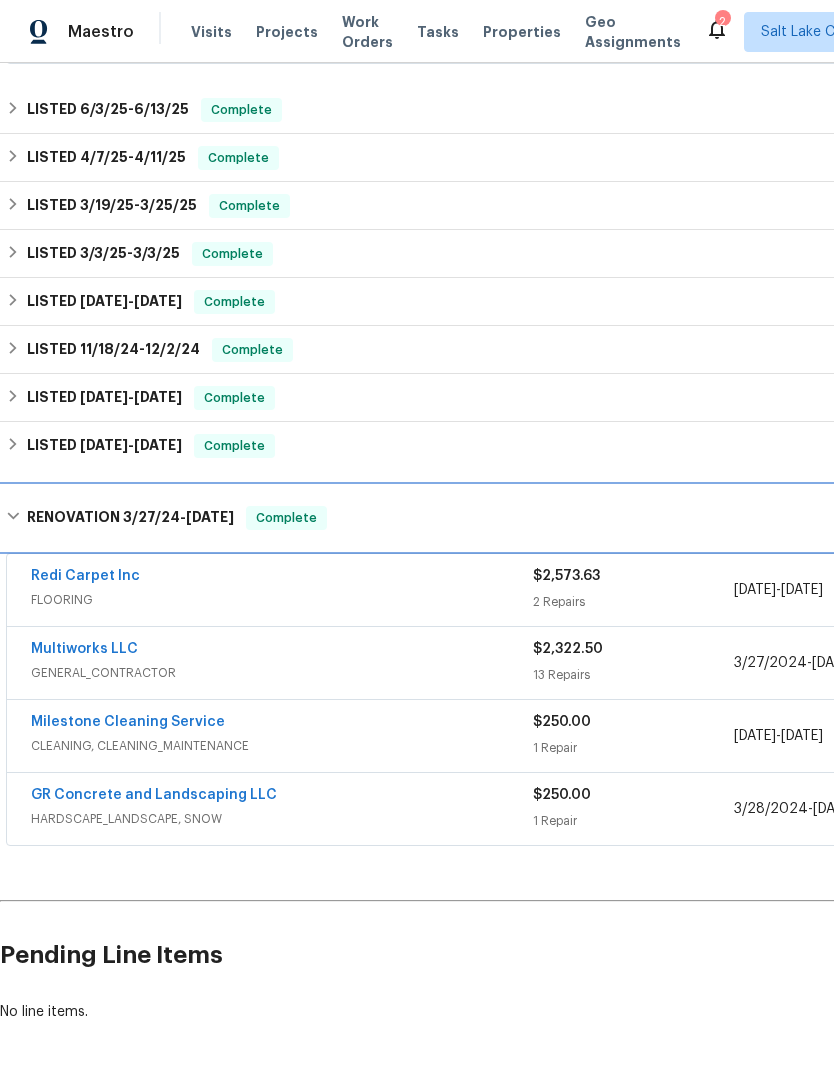 scroll, scrollTop: 622, scrollLeft: 0, axis: vertical 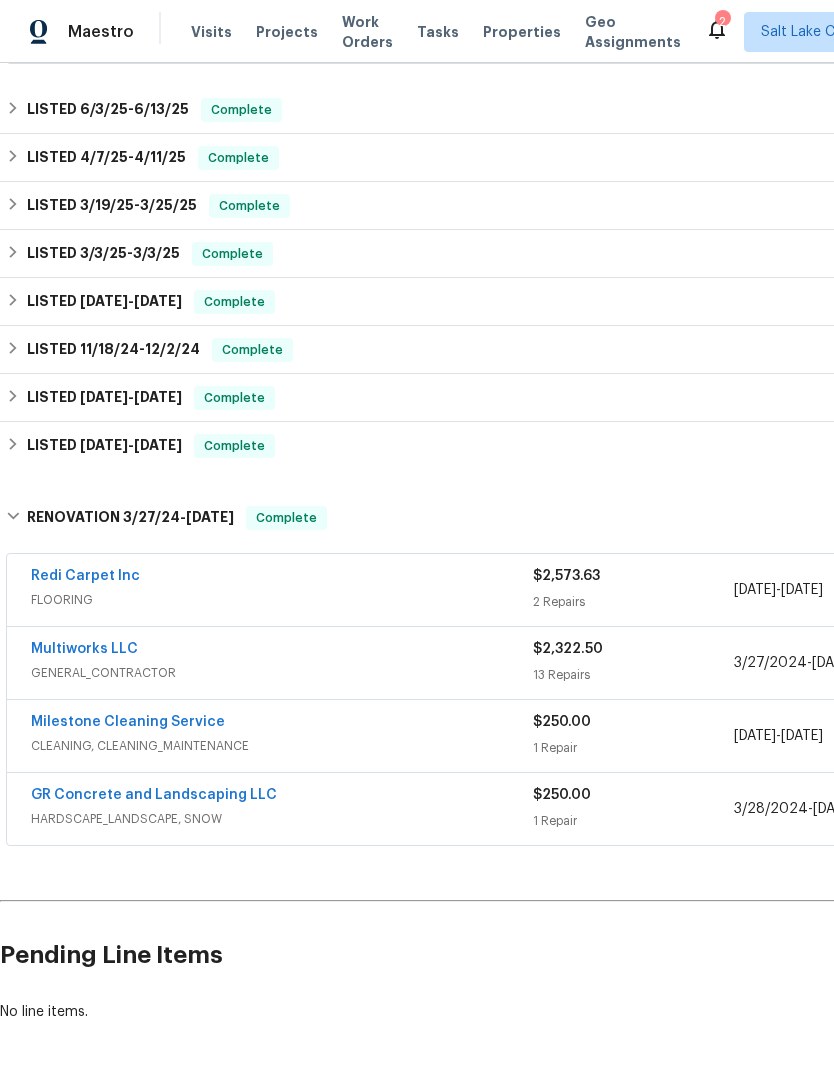 click on "GR Concrete and Landscaping LLC" at bounding box center (154, 795) 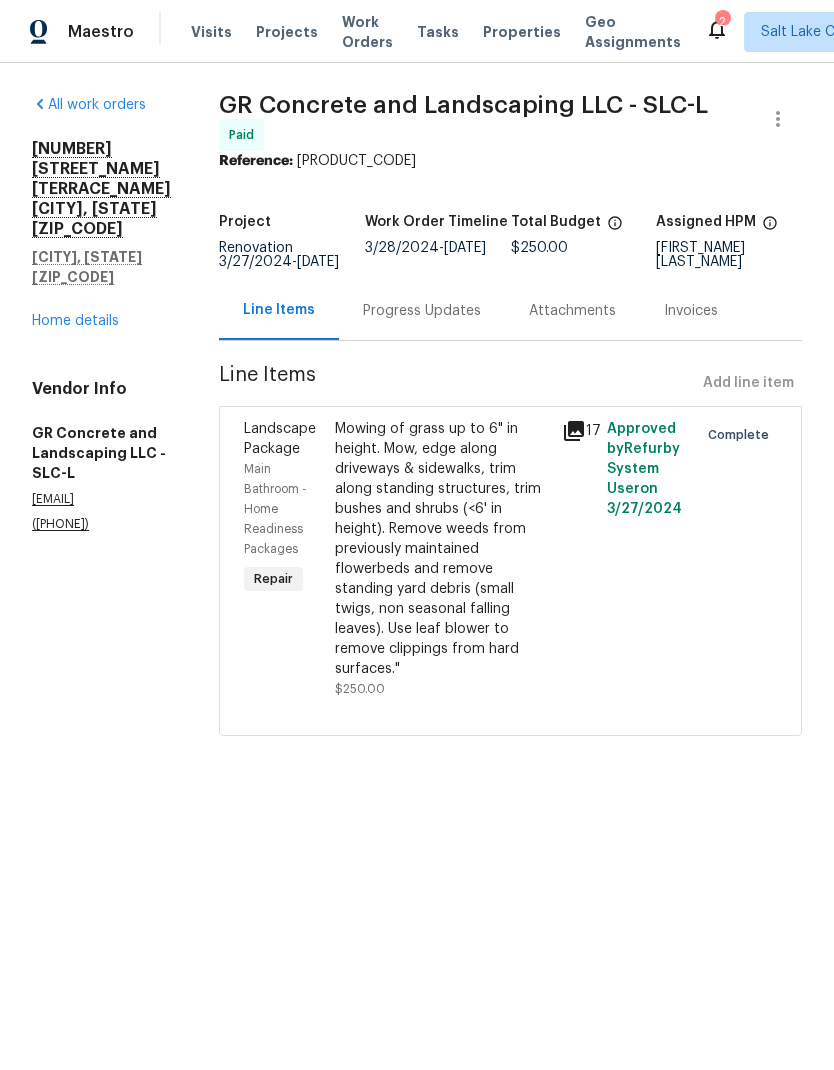 click on "Mowing of grass up to 6" in height. Mow, edge along driveways & sidewalks, trim along standing structures, trim bushes and shrubs (<6' in height). Remove weeds from previously maintained flowerbeds and remove standing yard debris (small twigs, non seasonal falling leaves).  Use leaf blower to remove clippings from hard surfaces."" at bounding box center [442, 549] 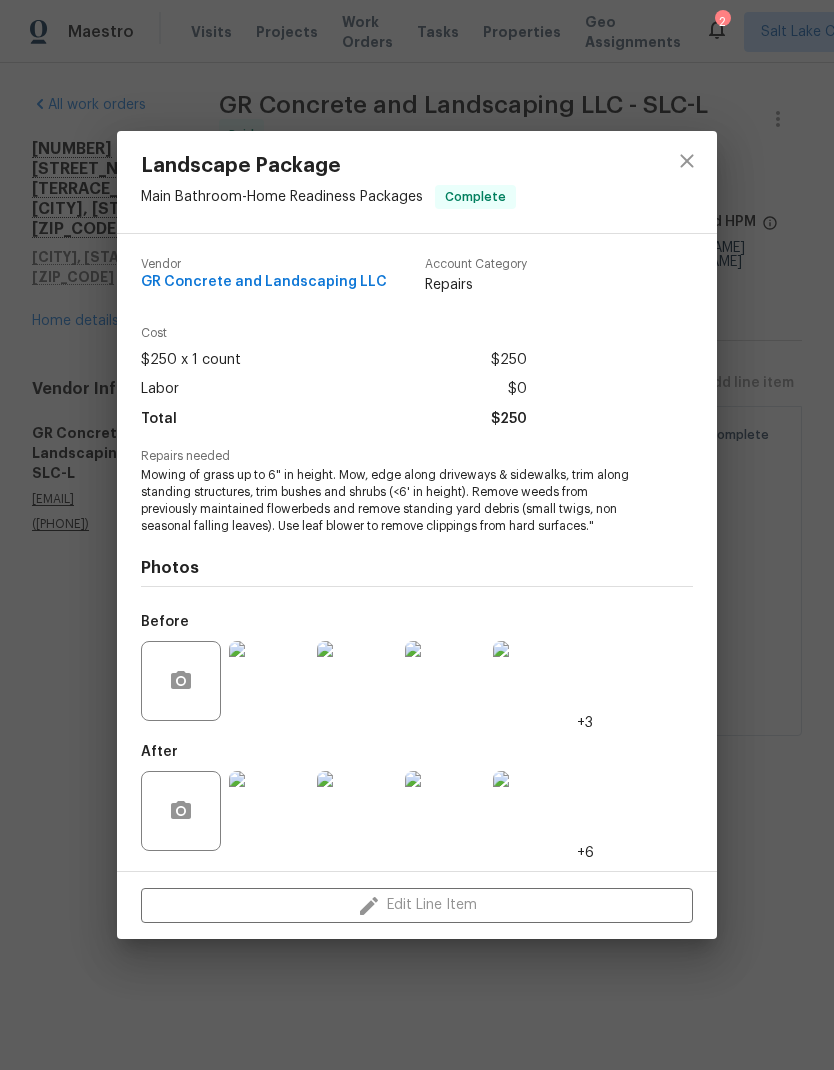 click at bounding box center (269, 681) 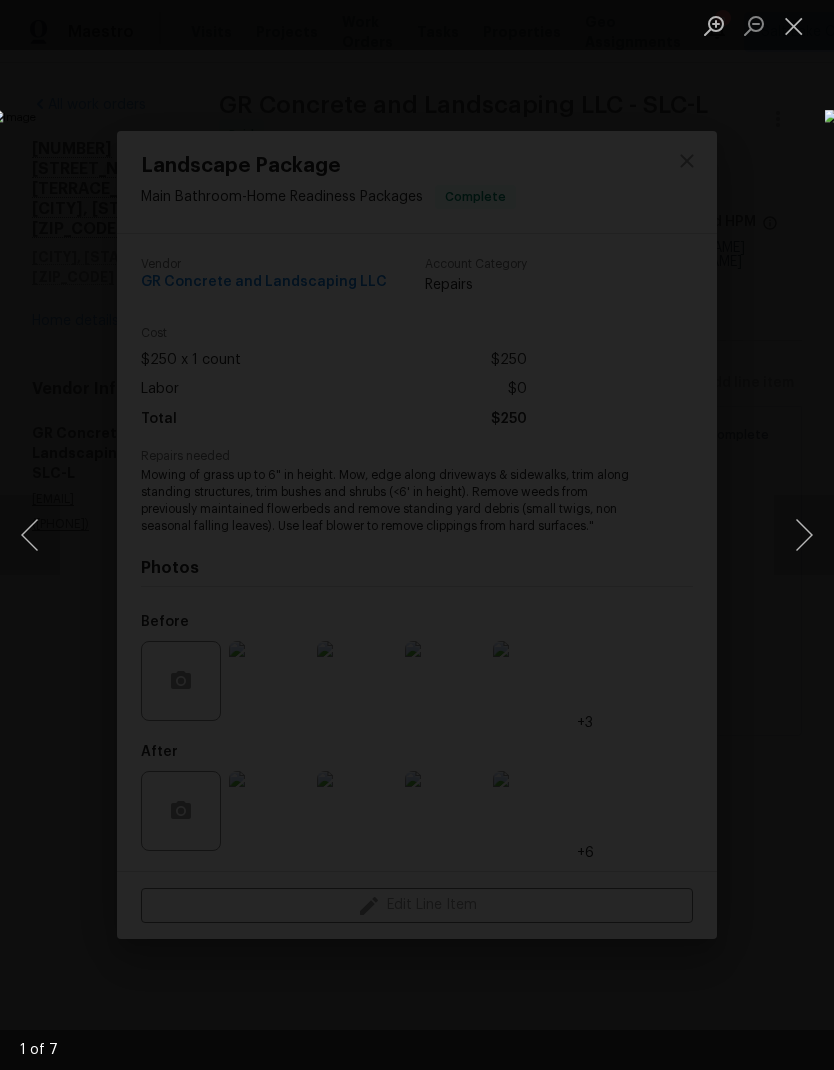 click at bounding box center [804, 535] 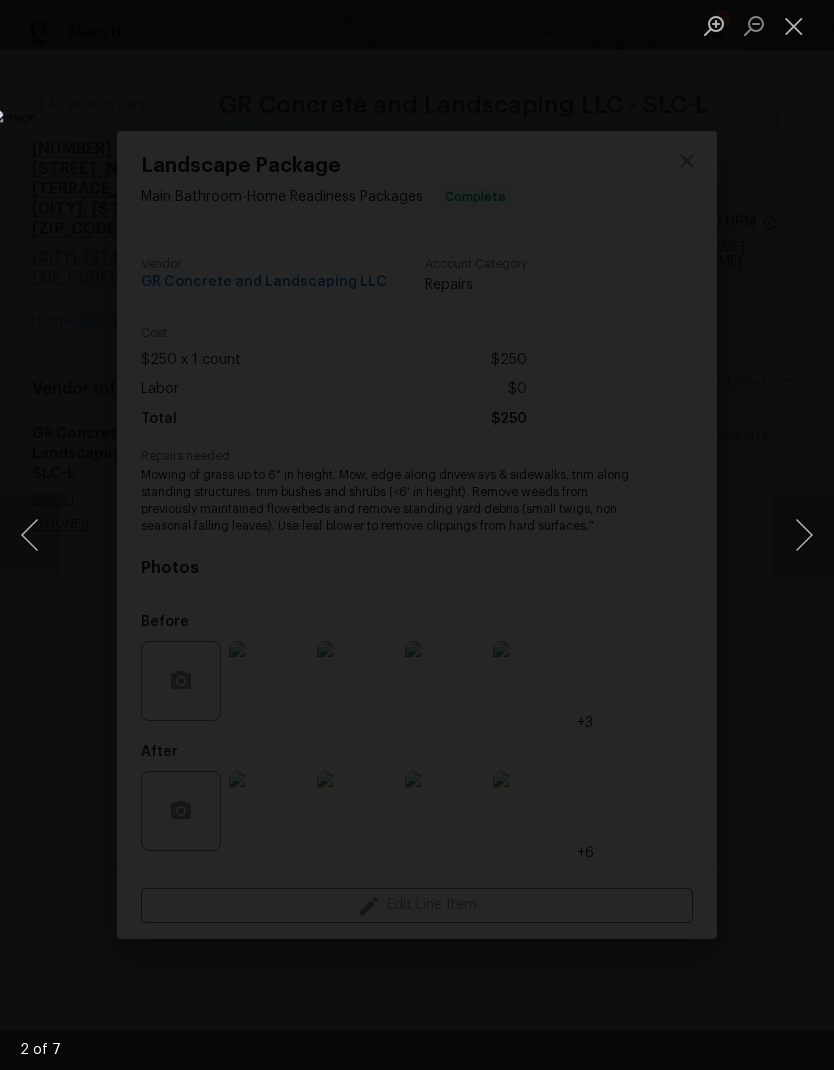 click at bounding box center [804, 535] 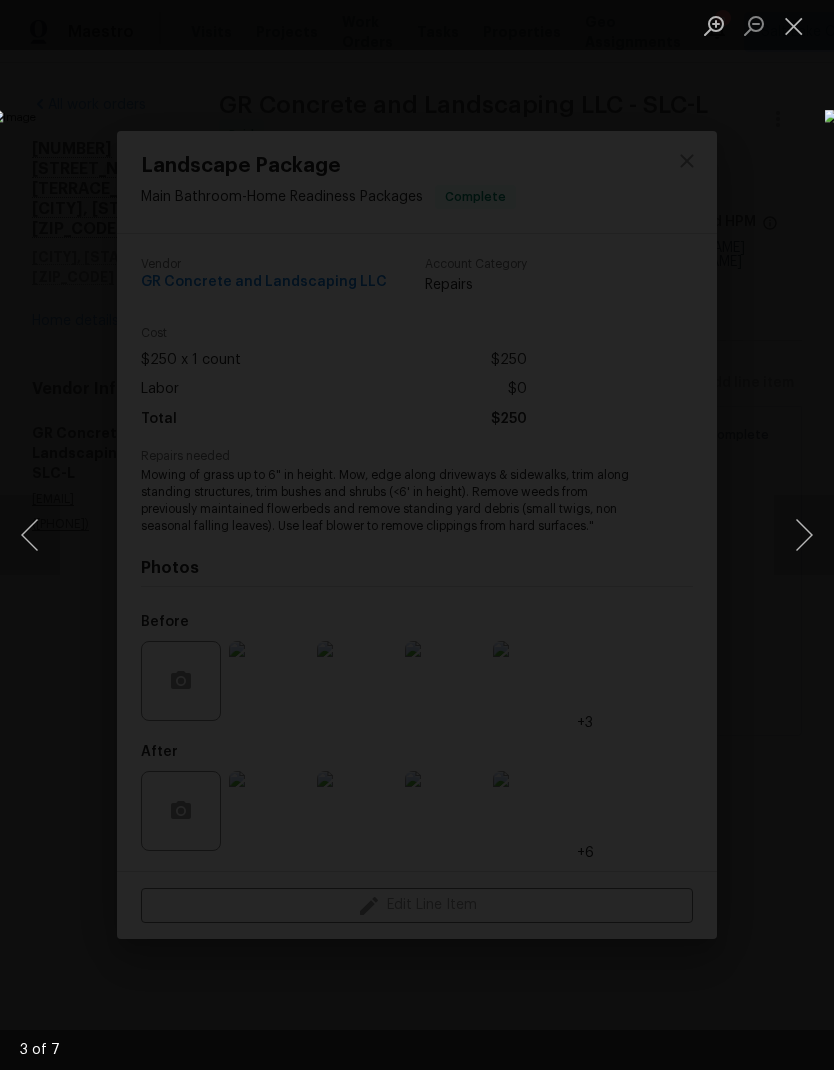 click at bounding box center [804, 535] 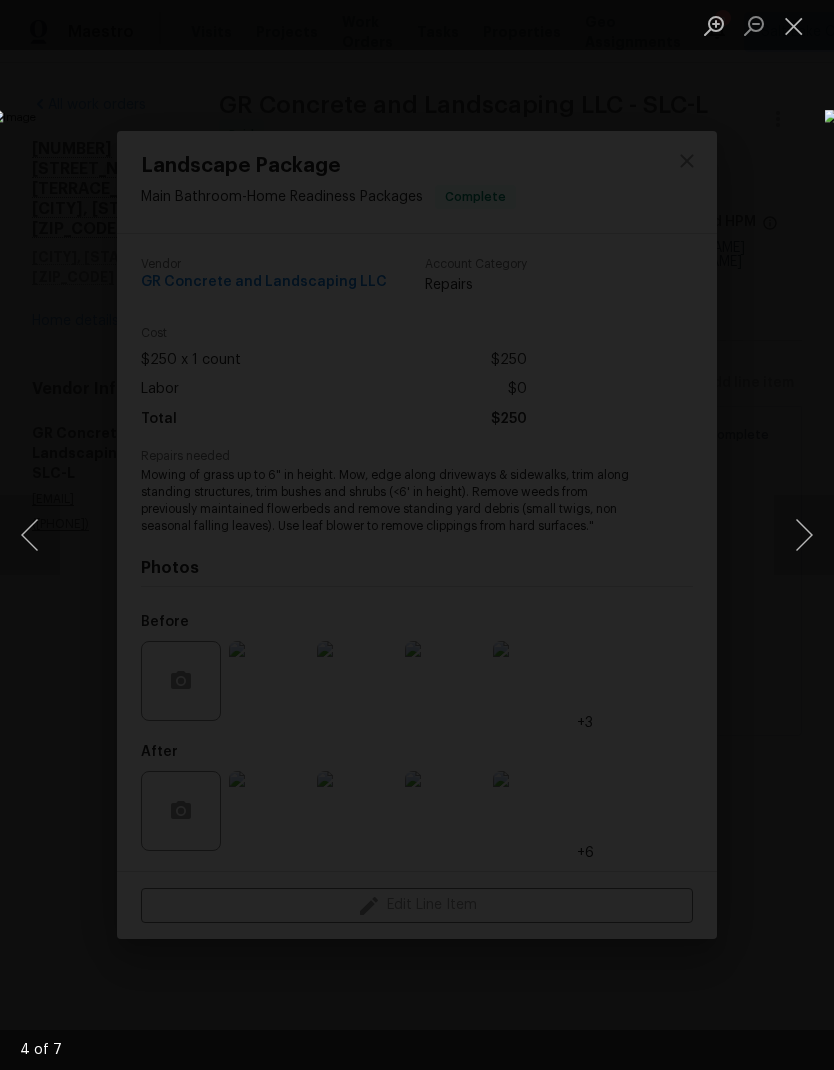 click at bounding box center (804, 535) 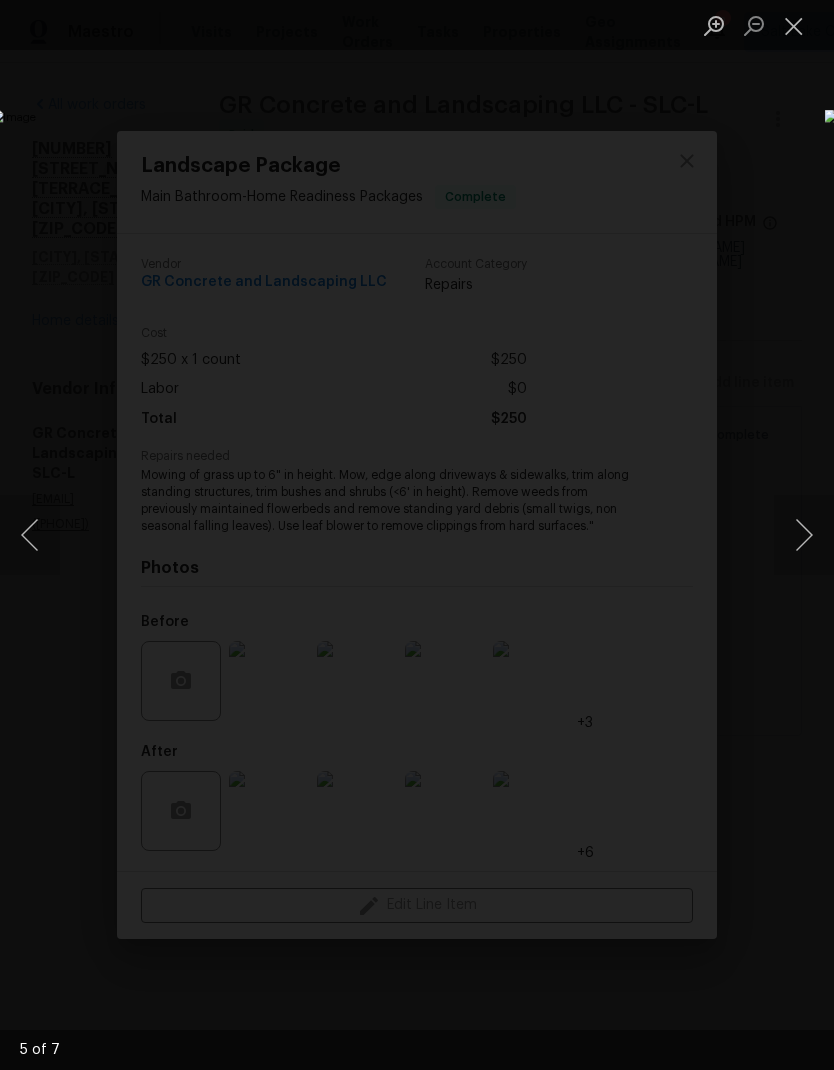 click at bounding box center [794, 25] 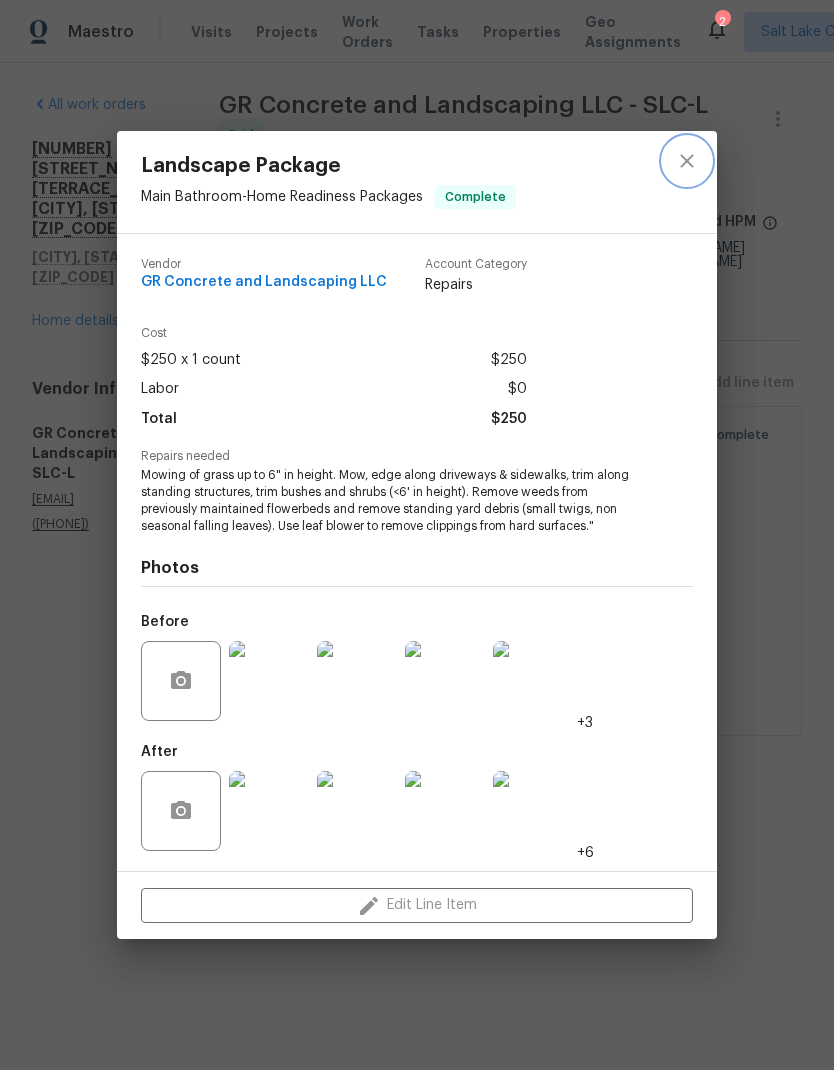 click 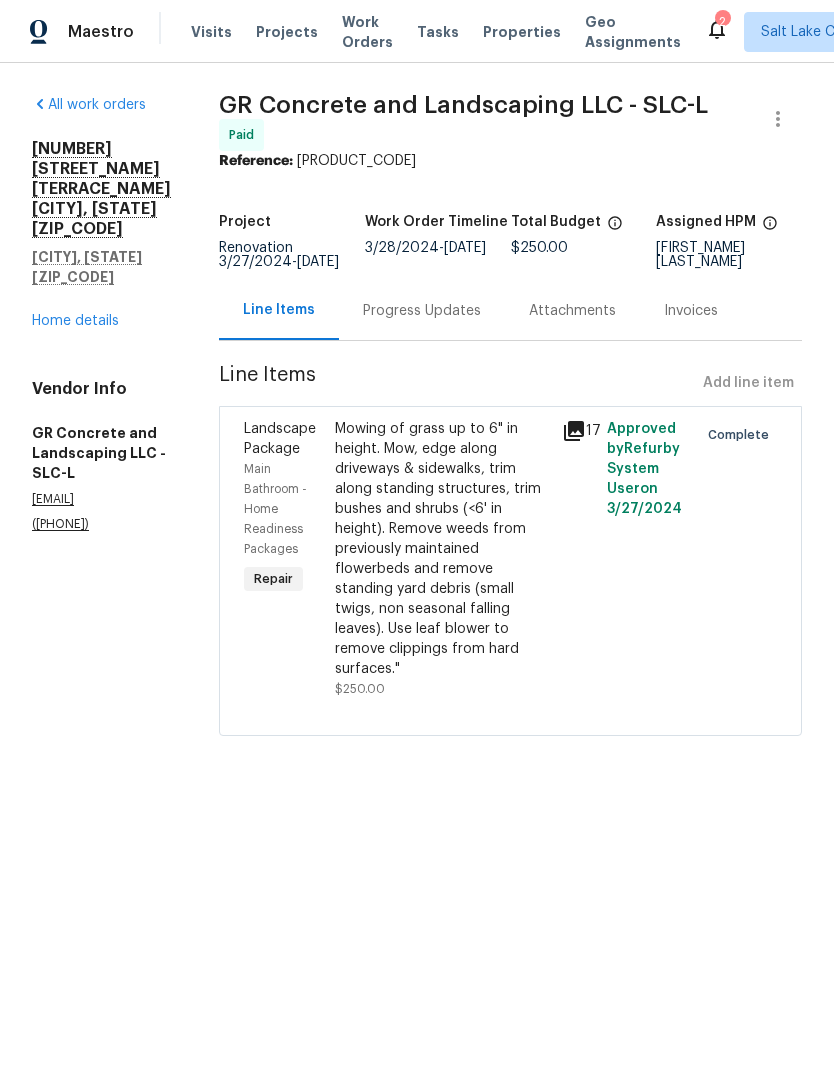 click on "All work orders [NUMBER] [STREET_NAME] [TERRACE_NAME] [CITY], [STATE] [ZIP_CODE] Home details Vendor Info GR Concrete and Landscaping LLC - SLC-L [EMAIL] ([PHONE])" at bounding box center (101, 314) 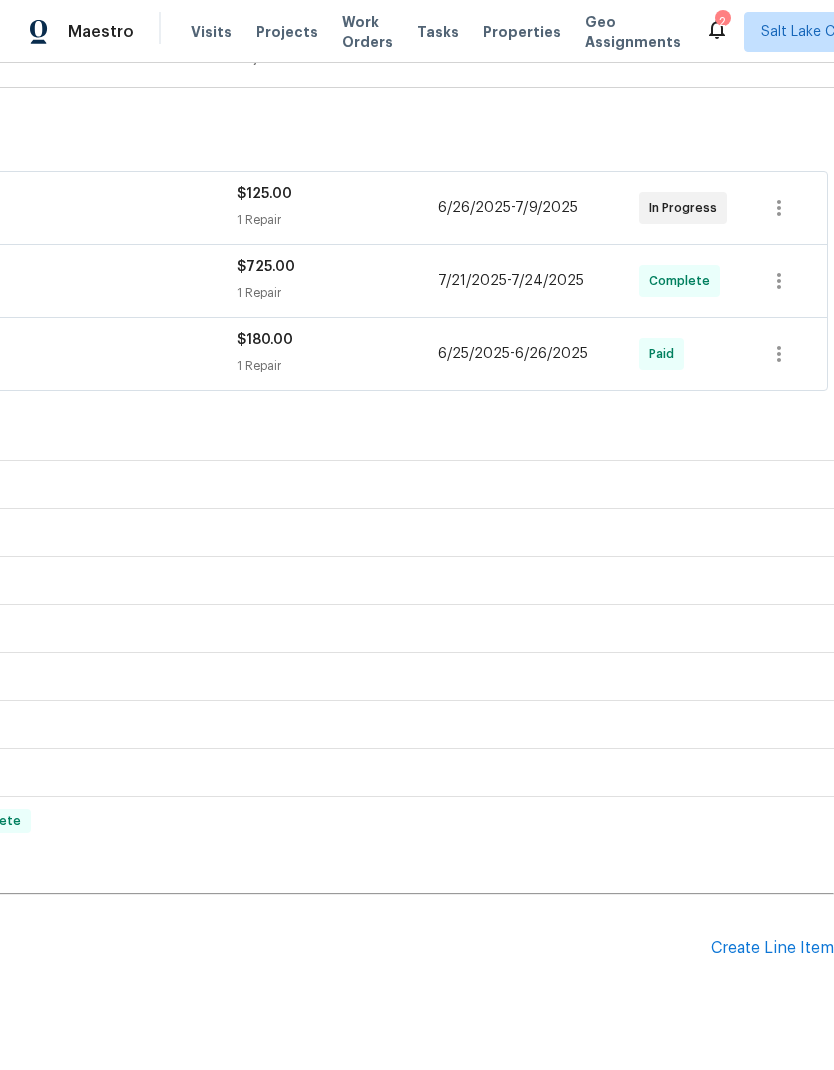scroll, scrollTop: 295, scrollLeft: 296, axis: both 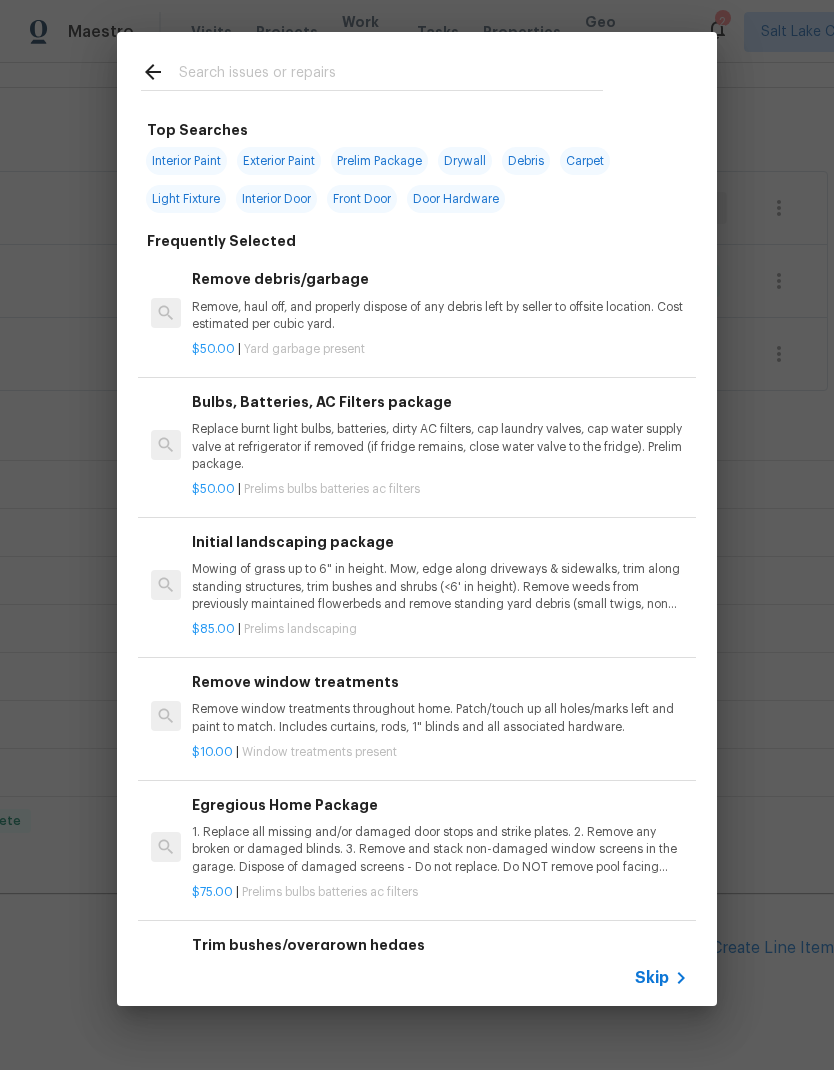 click at bounding box center (391, 75) 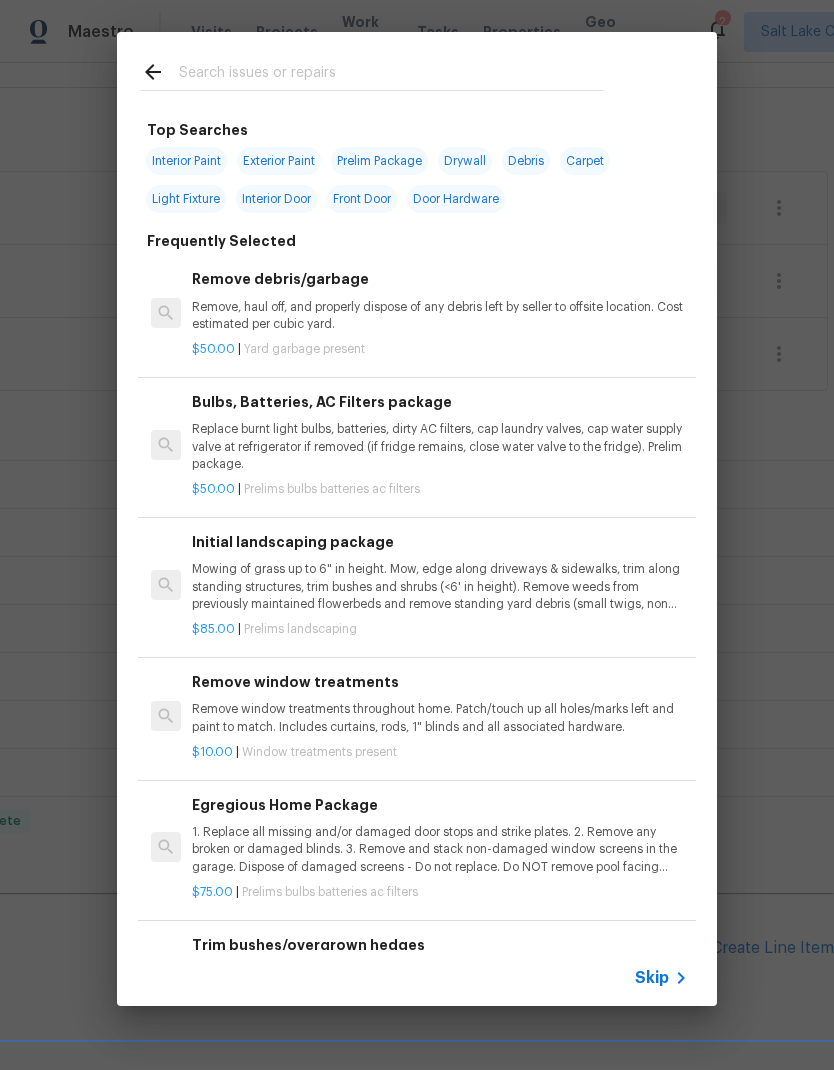 click on "Interior Paint" at bounding box center (186, 161) 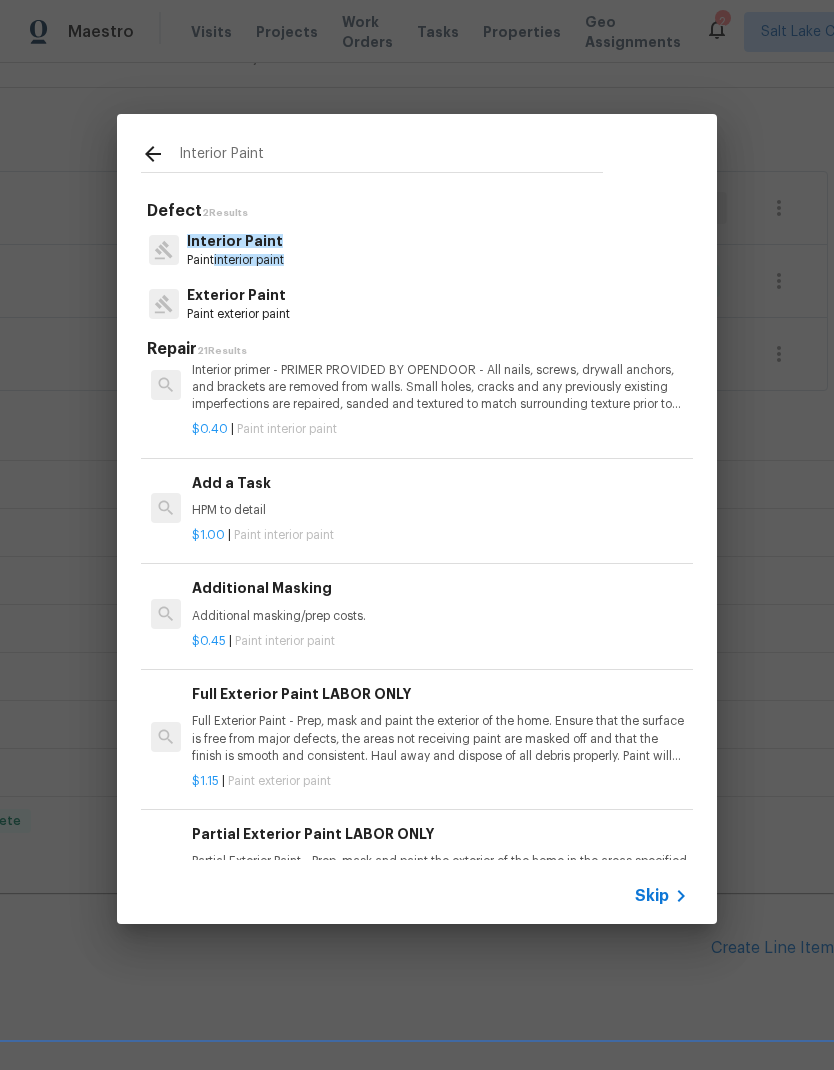scroll, scrollTop: 536, scrollLeft: 0, axis: vertical 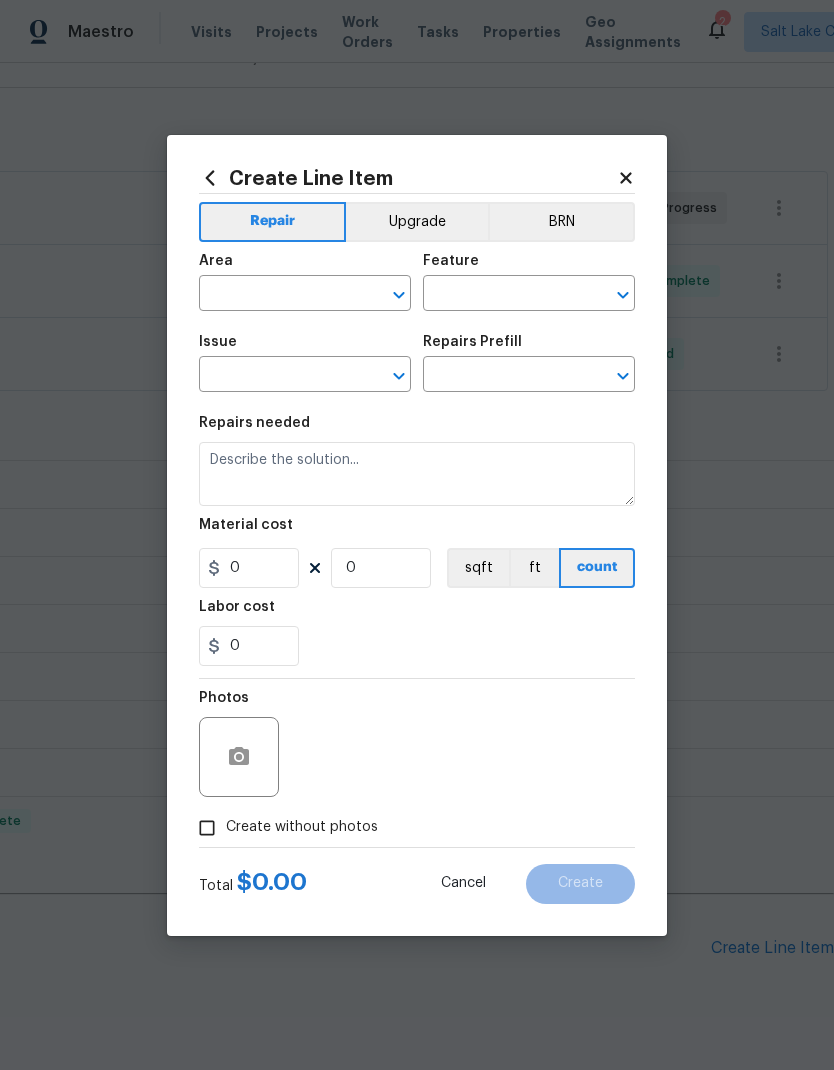 type on "Overall Paint" 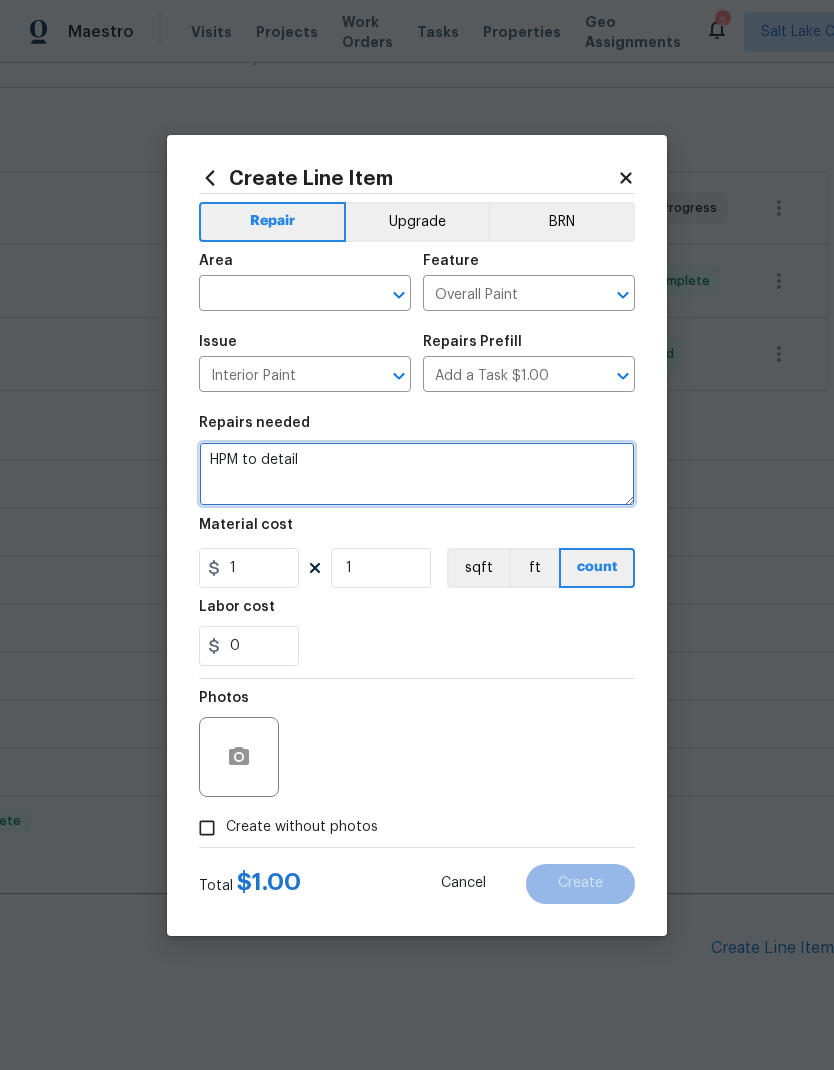 click on "HPM to detail" at bounding box center (417, 474) 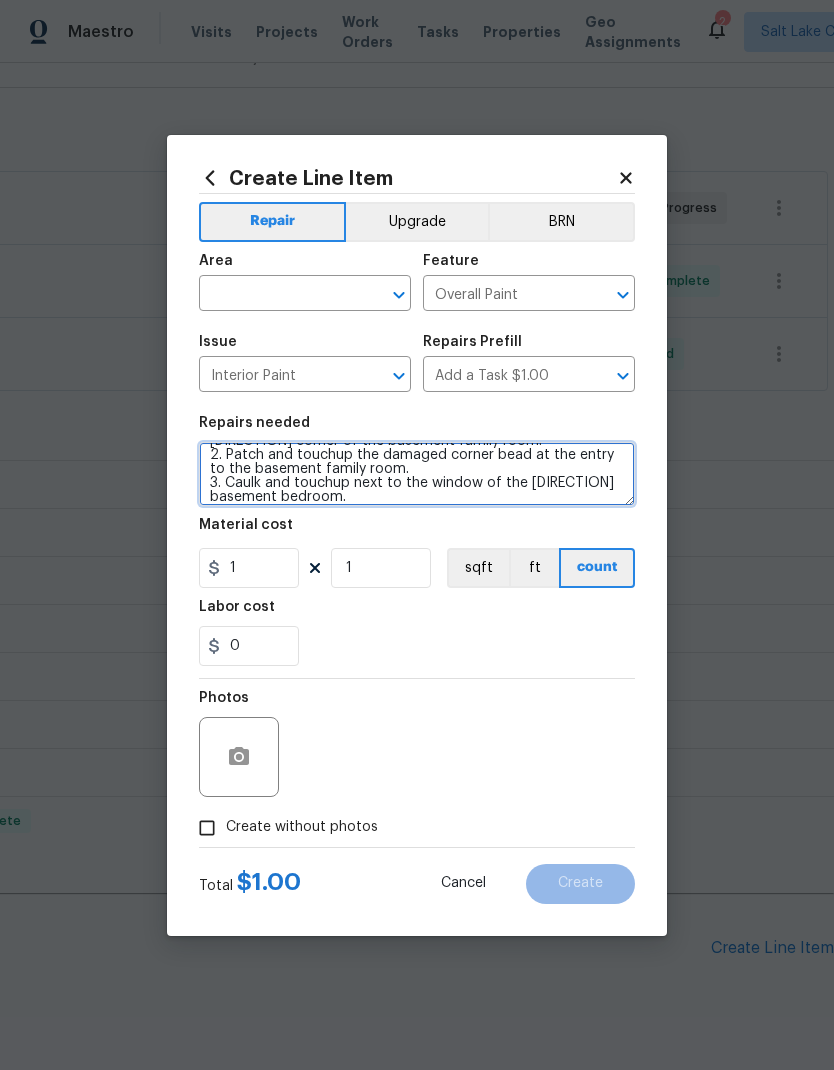 scroll, scrollTop: 33, scrollLeft: 0, axis: vertical 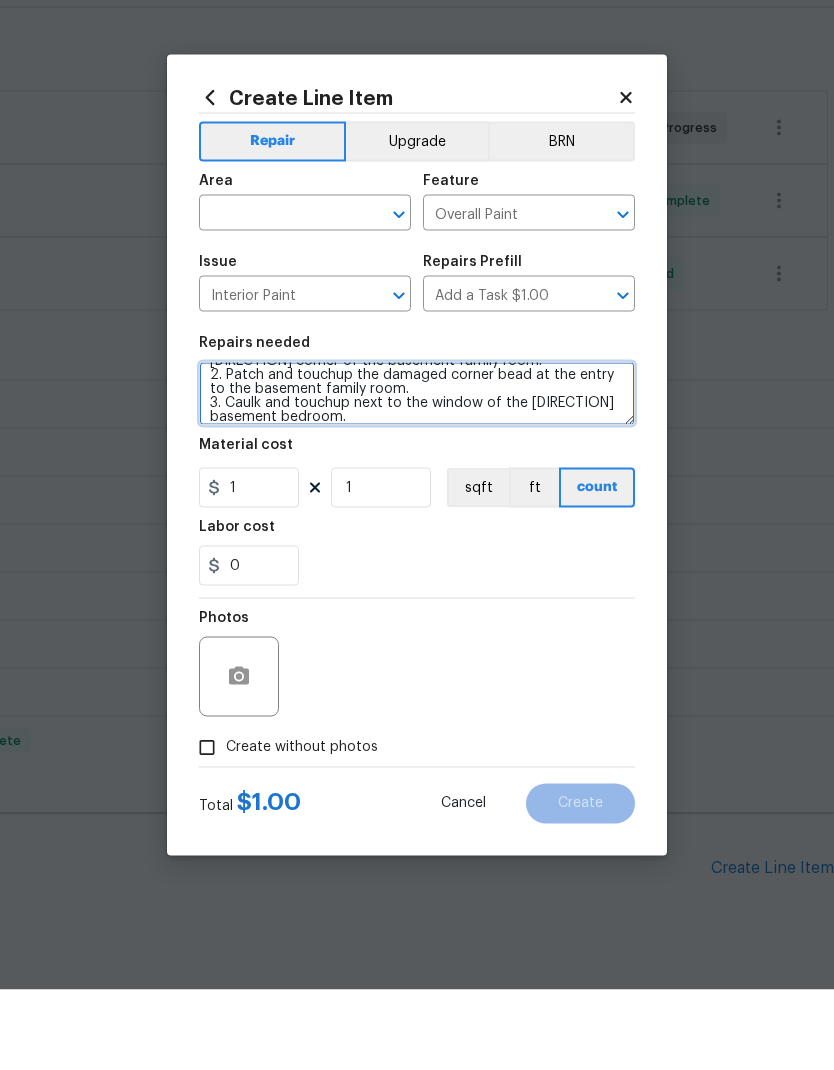 type on "1. Touch up stained baseboards in the [DIRECTION] [DIRECTION] corner of the basement family room.
2. Patch and touchup the damaged corner bead at the entry to the basement family room.
3. Caulk and touchup next to the window of the [DIRECTION] basement bedroom." 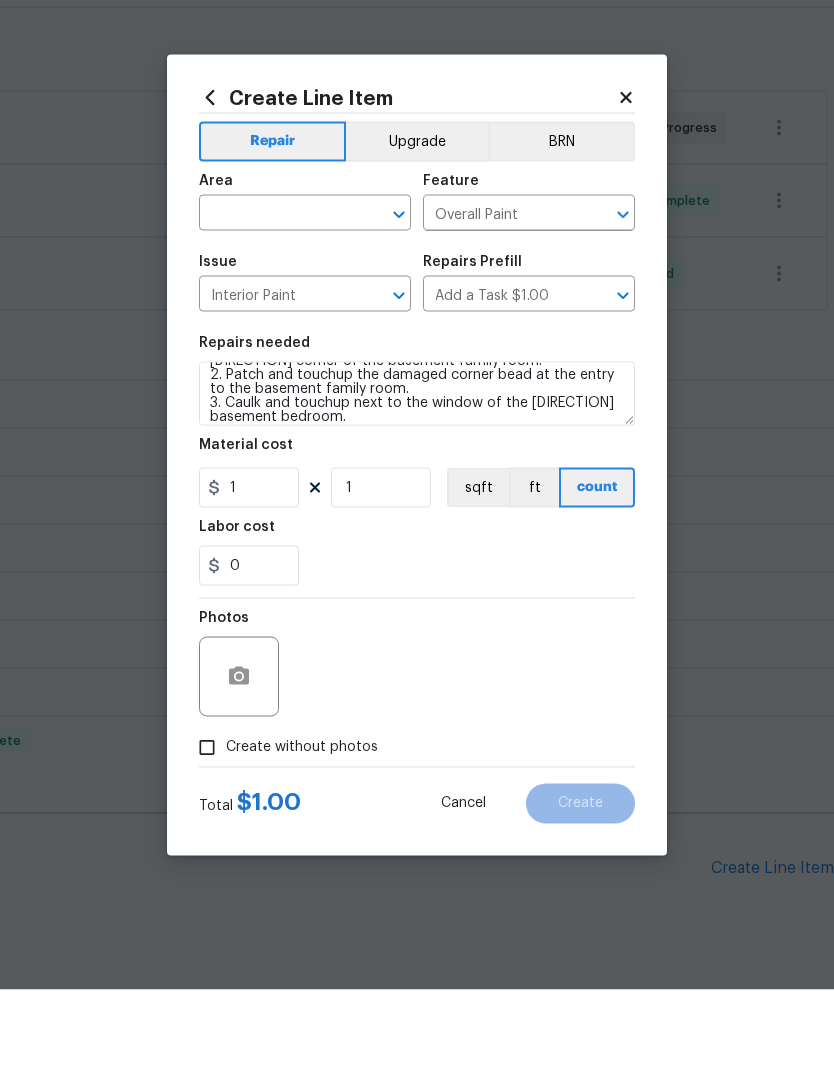 click at bounding box center [277, 295] 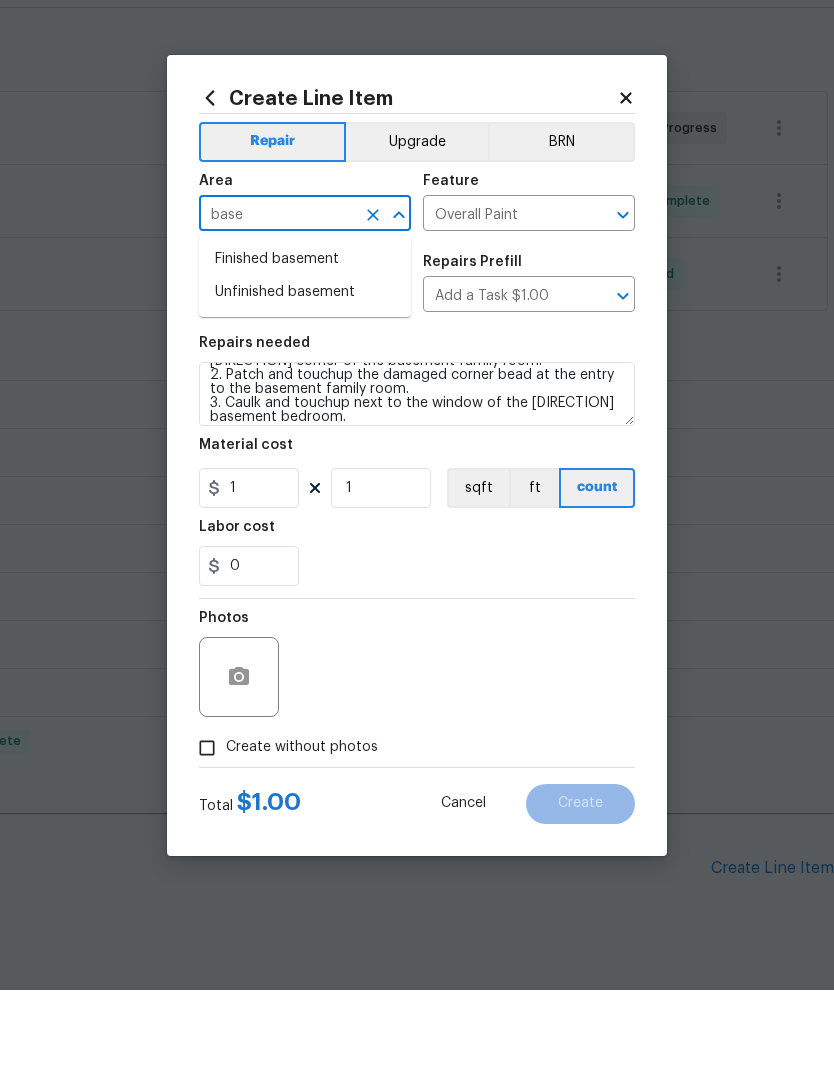 click on "Finished basement" at bounding box center [305, 339] 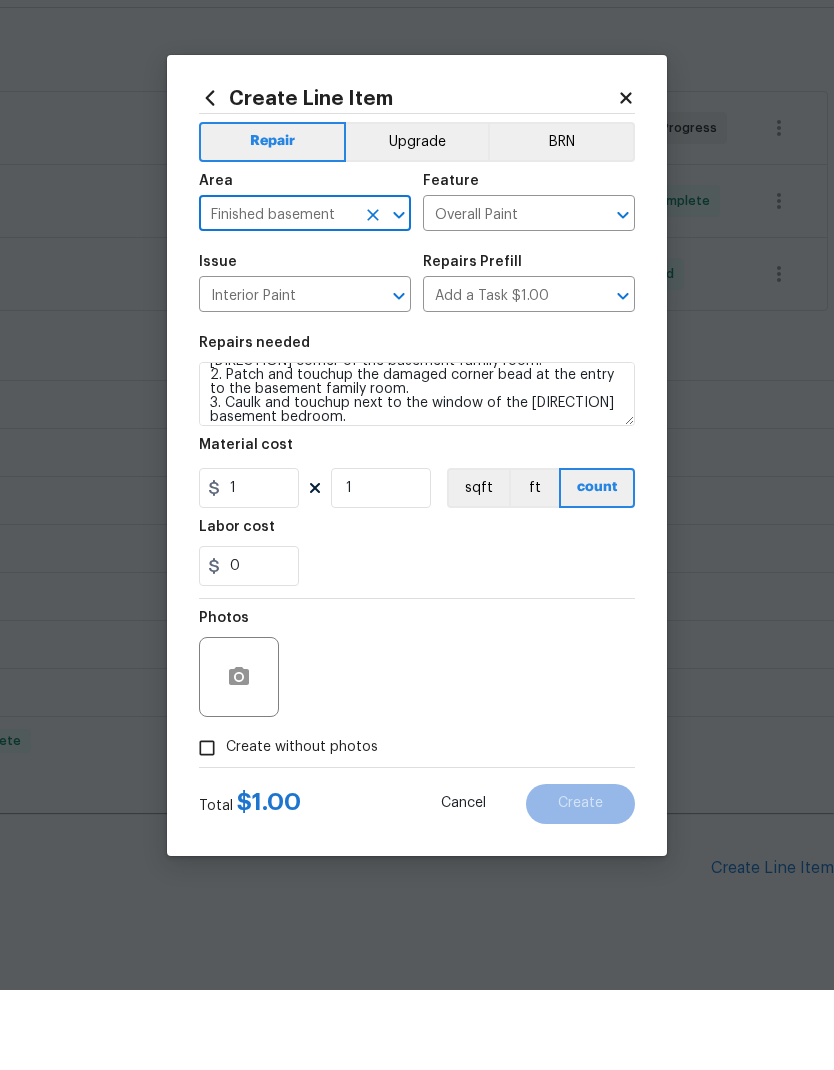 click on "0" at bounding box center (417, 646) 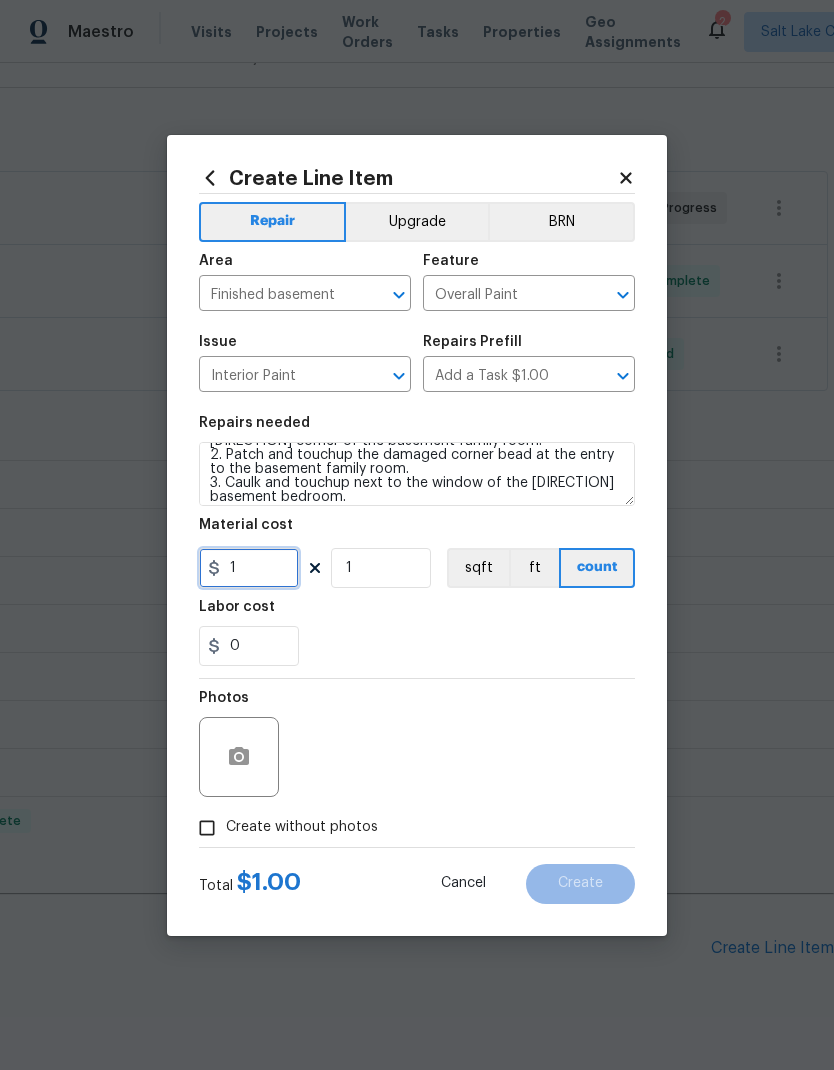 click on "1" at bounding box center [249, 568] 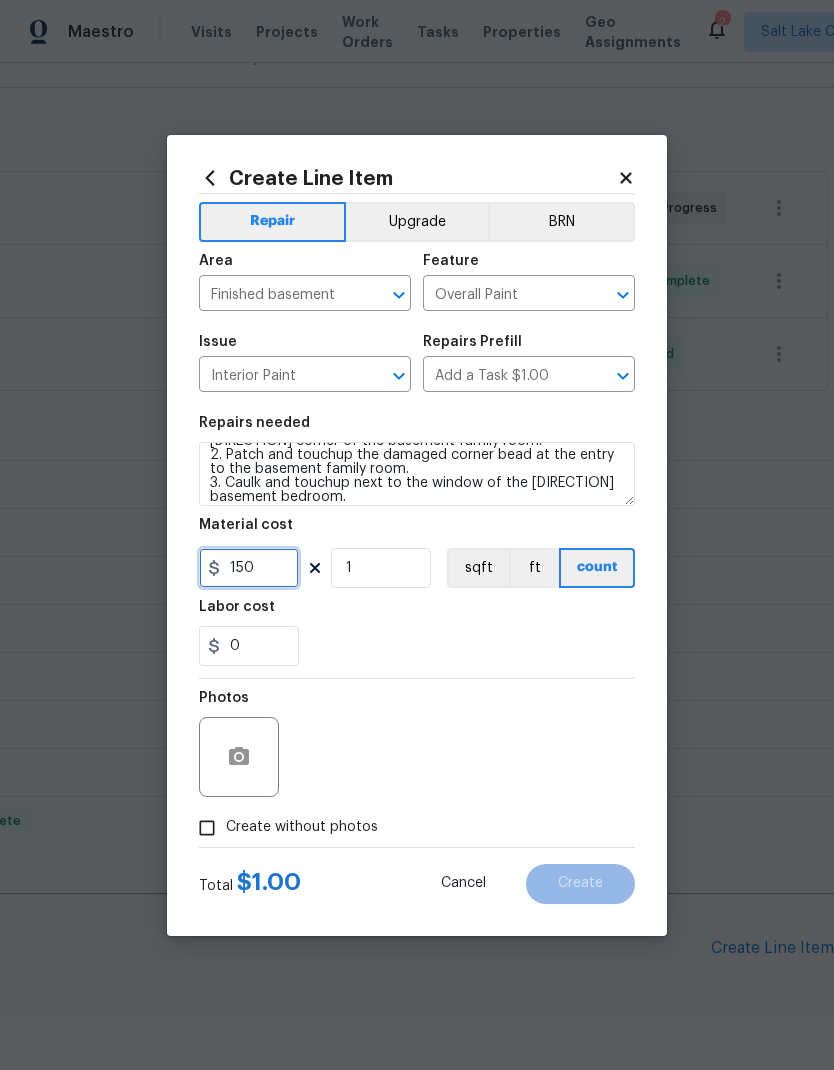 type on "150" 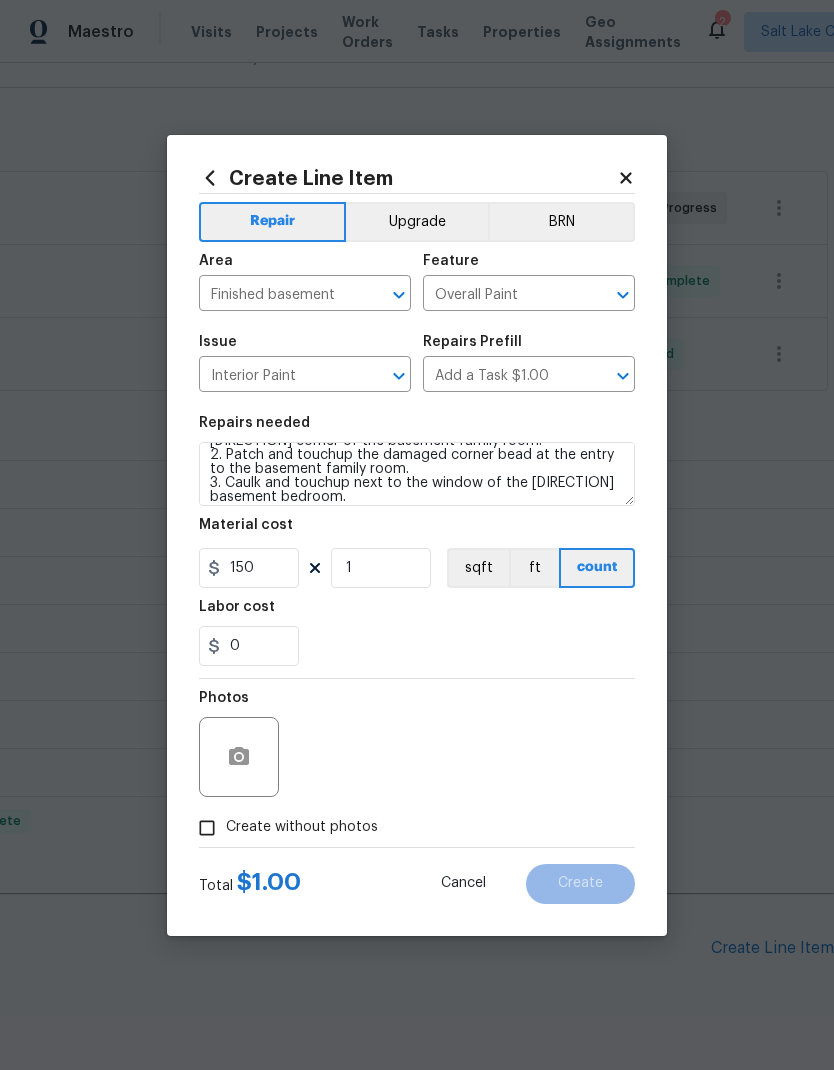 click on "0" at bounding box center (417, 646) 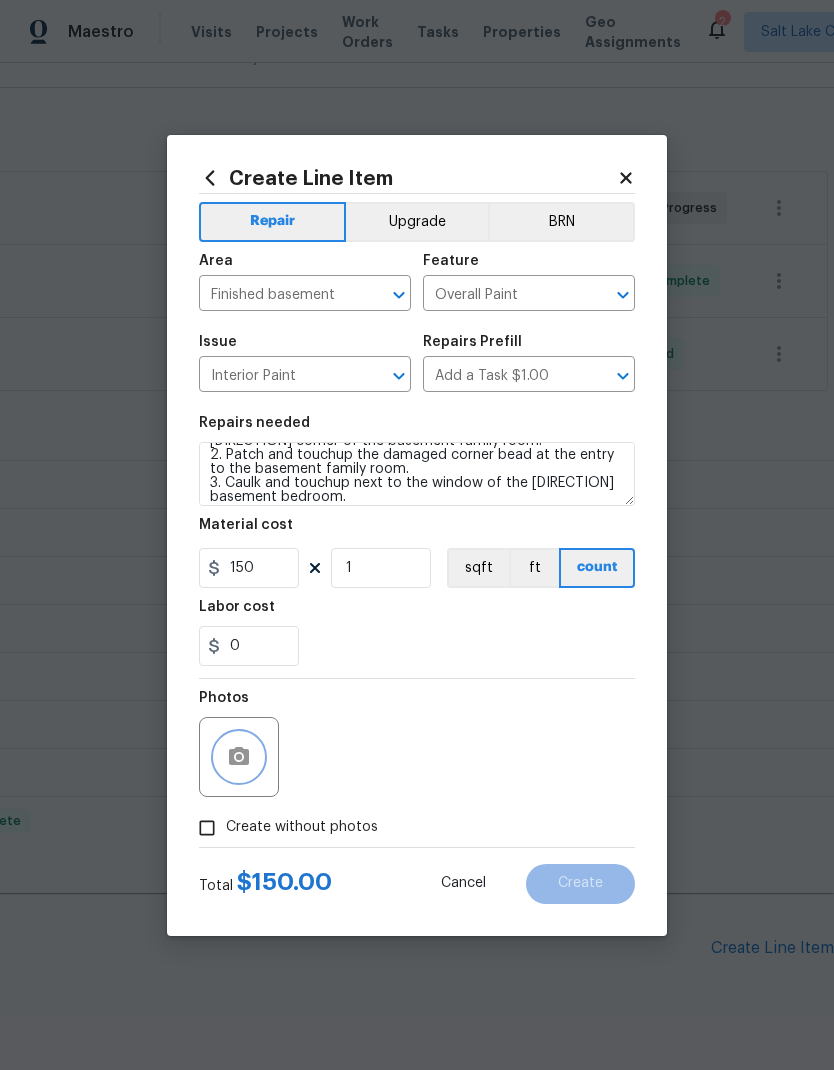 click 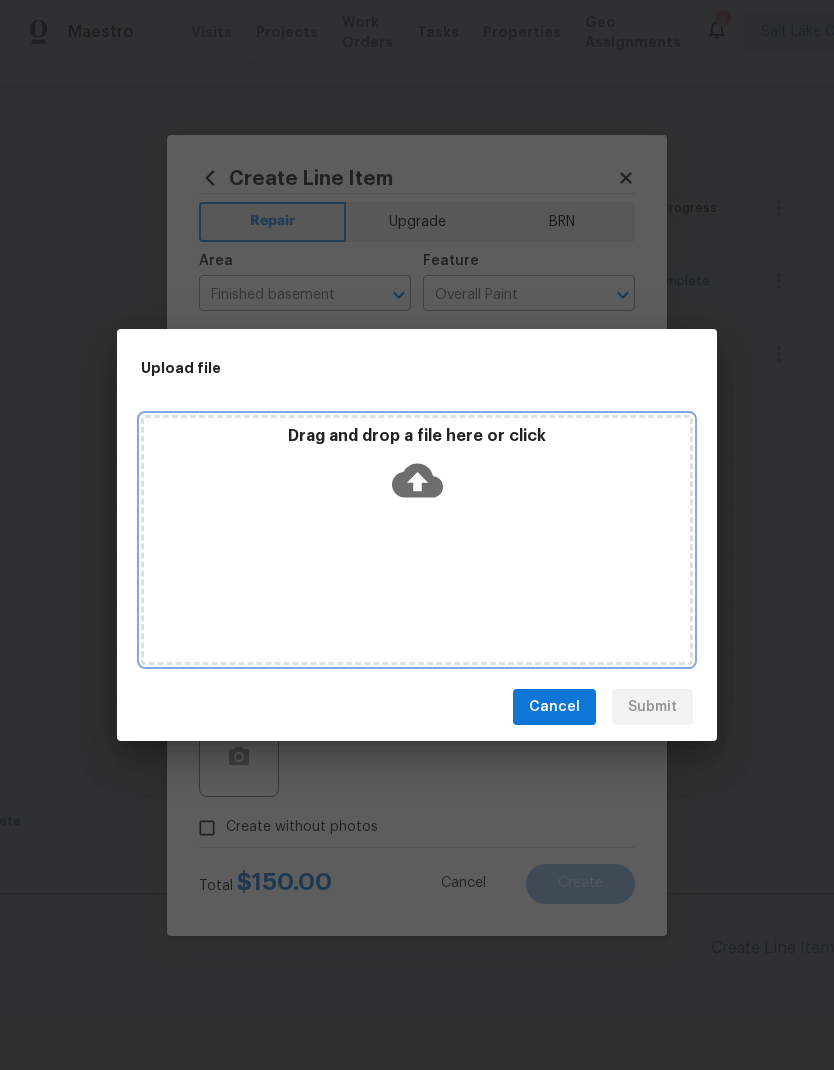 click on "Drag and drop a file here or click" at bounding box center (417, 540) 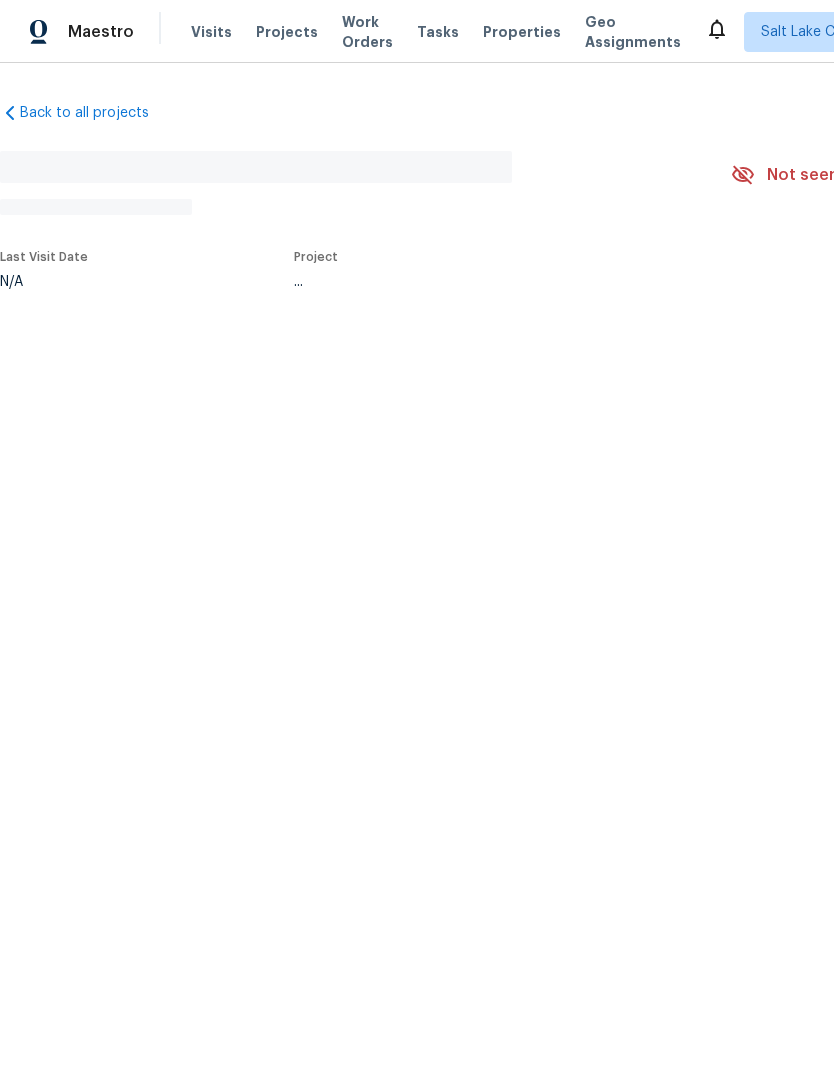 scroll, scrollTop: 0, scrollLeft: 0, axis: both 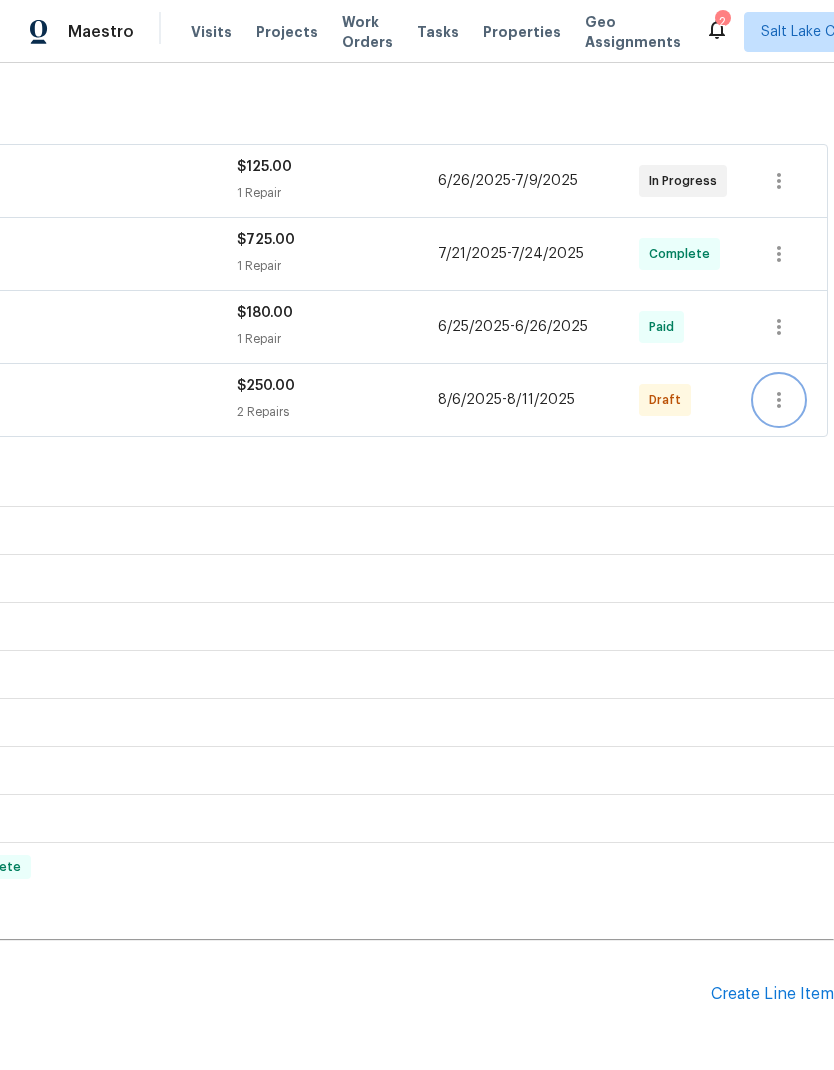 click 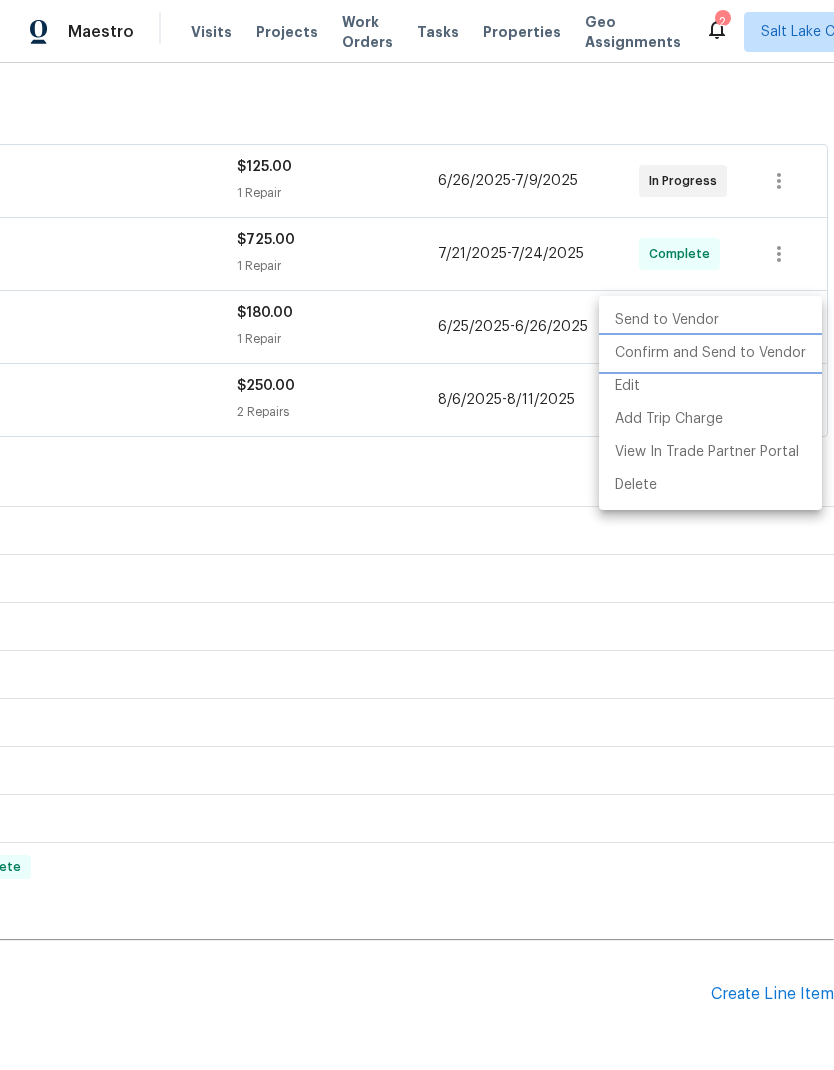 click on "Confirm and Send to Vendor" at bounding box center [710, 353] 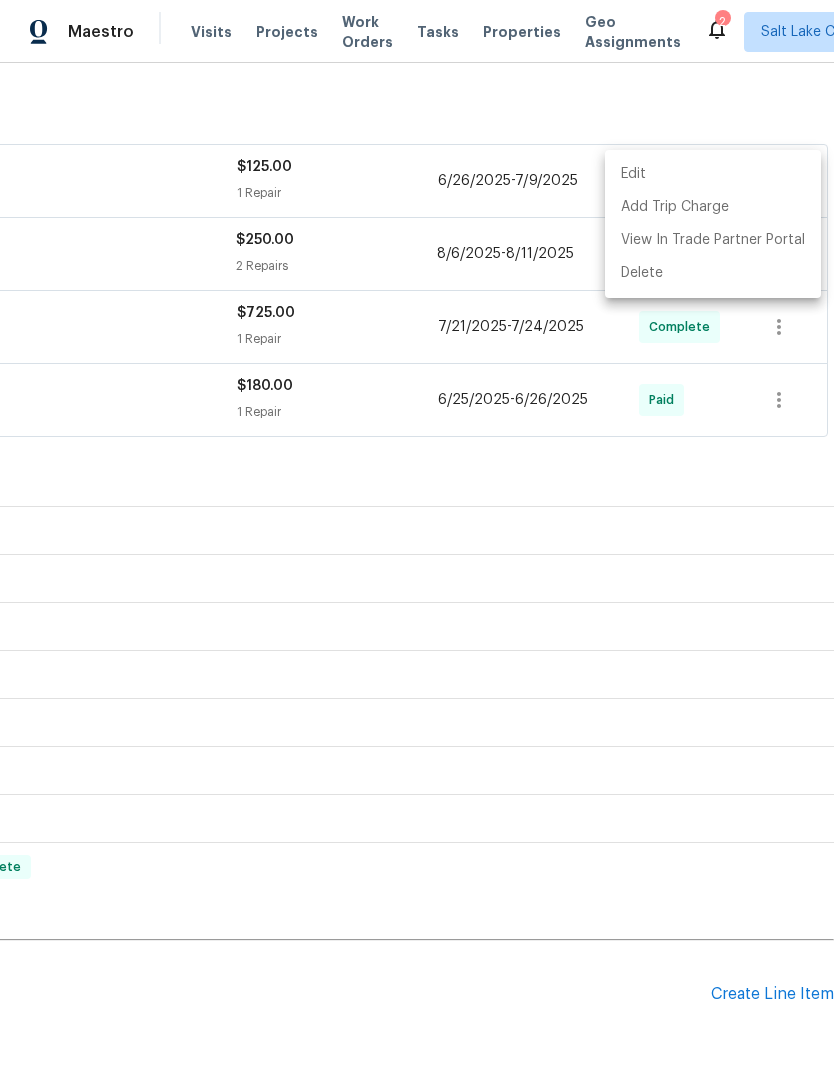 click at bounding box center [417, 535] 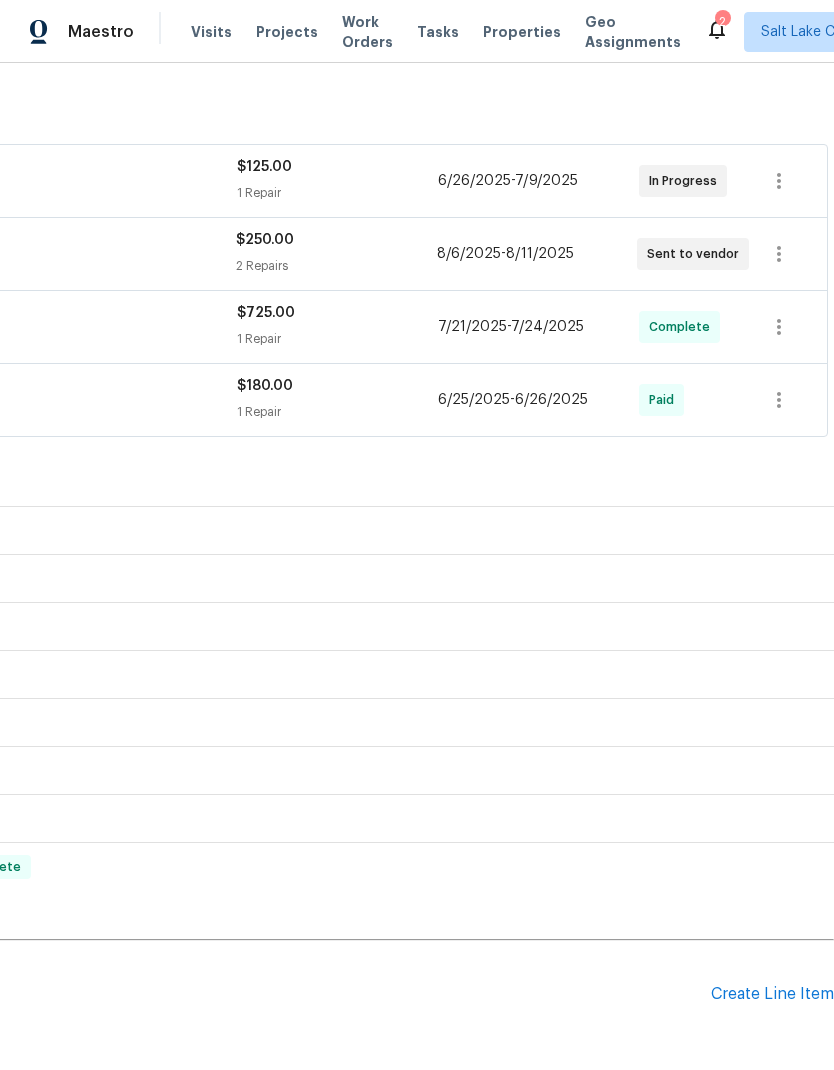 click on "No line items." at bounding box center (269, 1051) 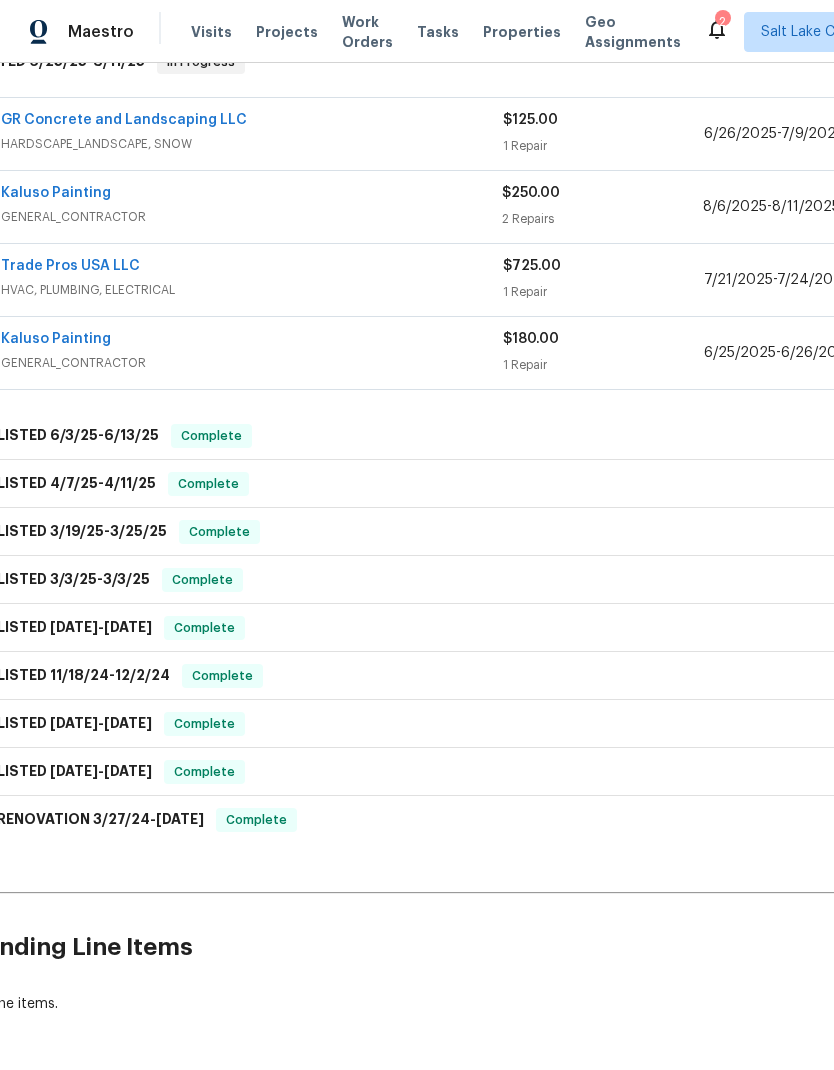 scroll, scrollTop: 368, scrollLeft: 30, axis: both 